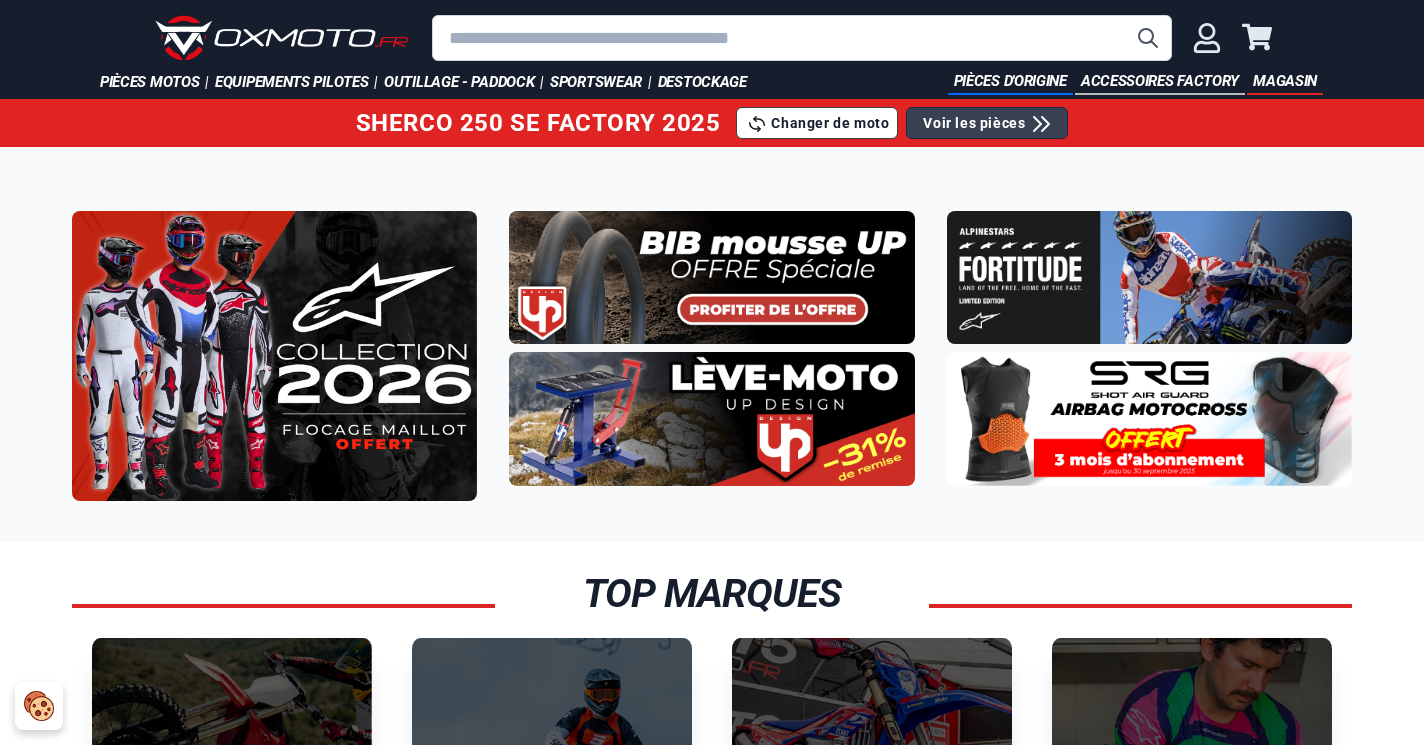 scroll, scrollTop: 0, scrollLeft: 0, axis: both 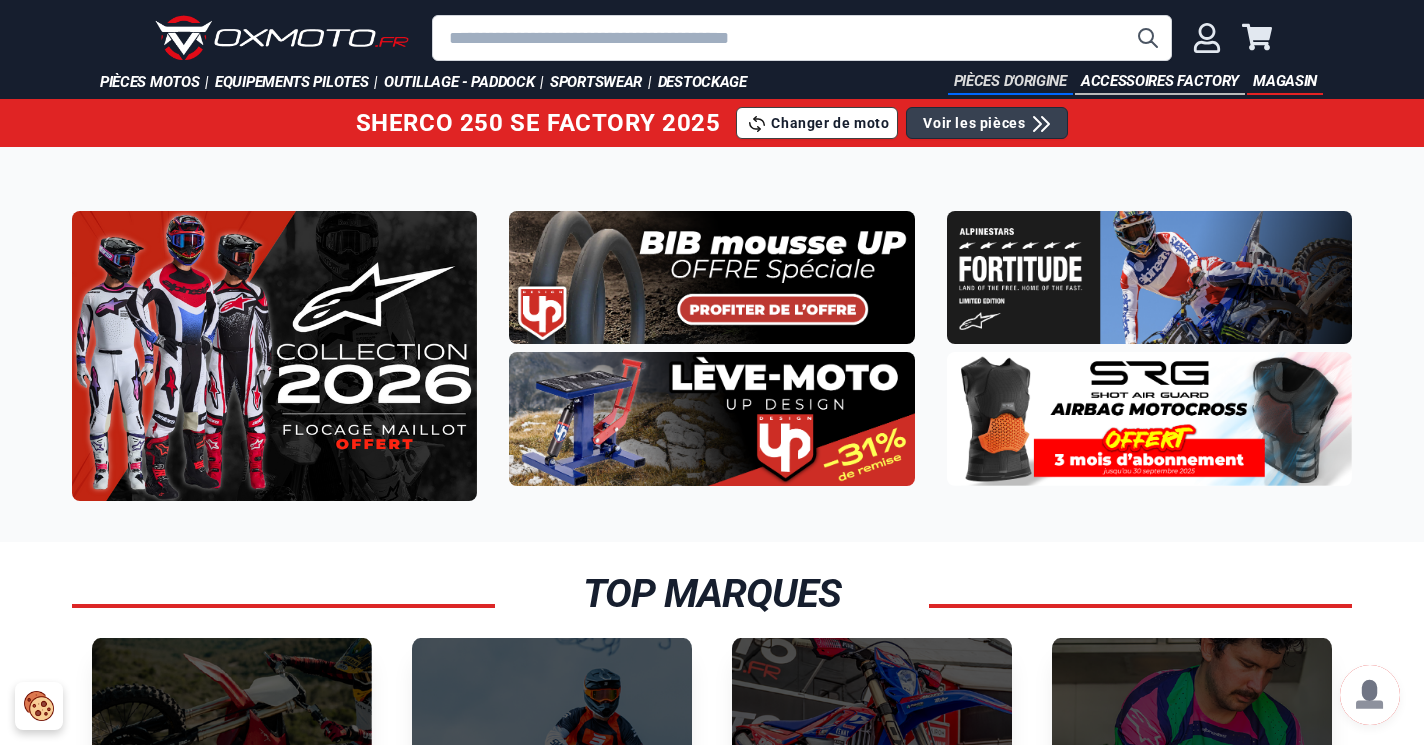 click on "Pièces d'origine" at bounding box center (1010, 82) 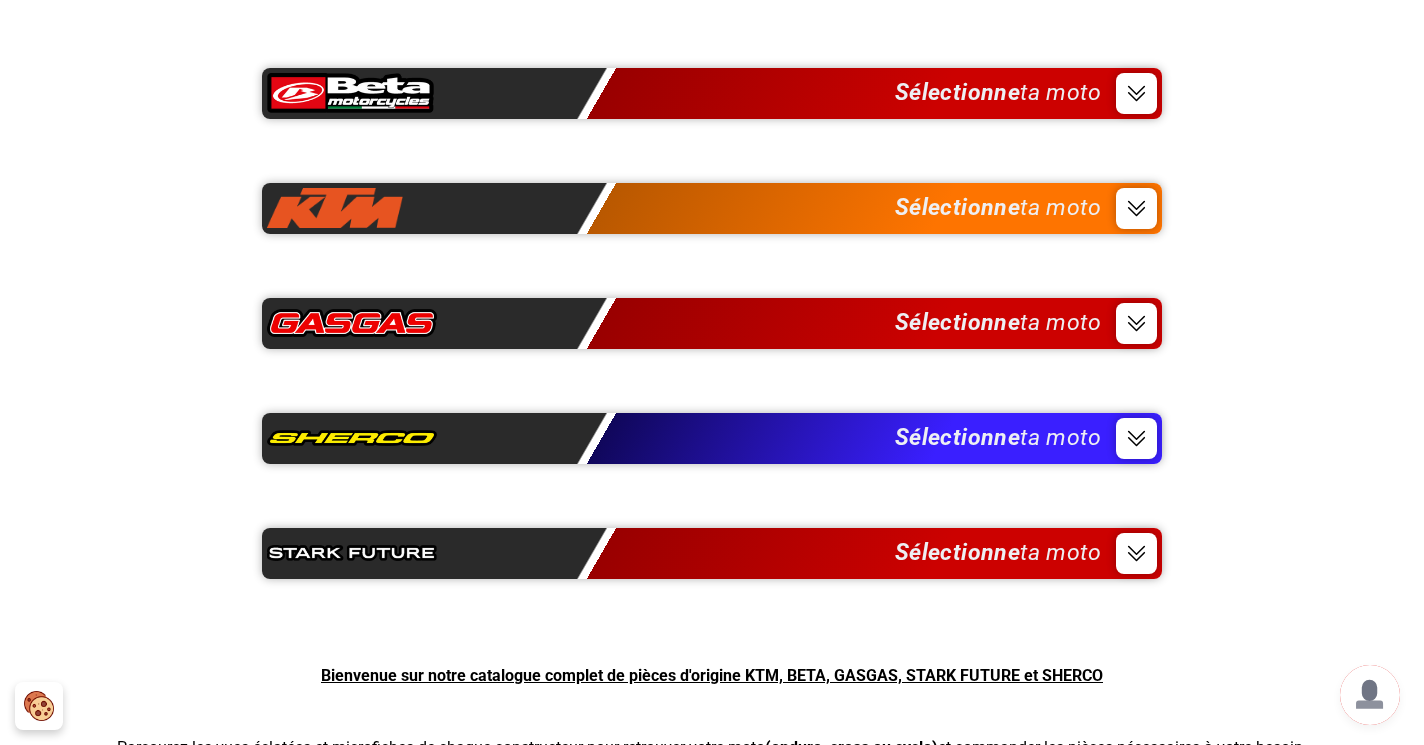 scroll, scrollTop: 149, scrollLeft: 0, axis: vertical 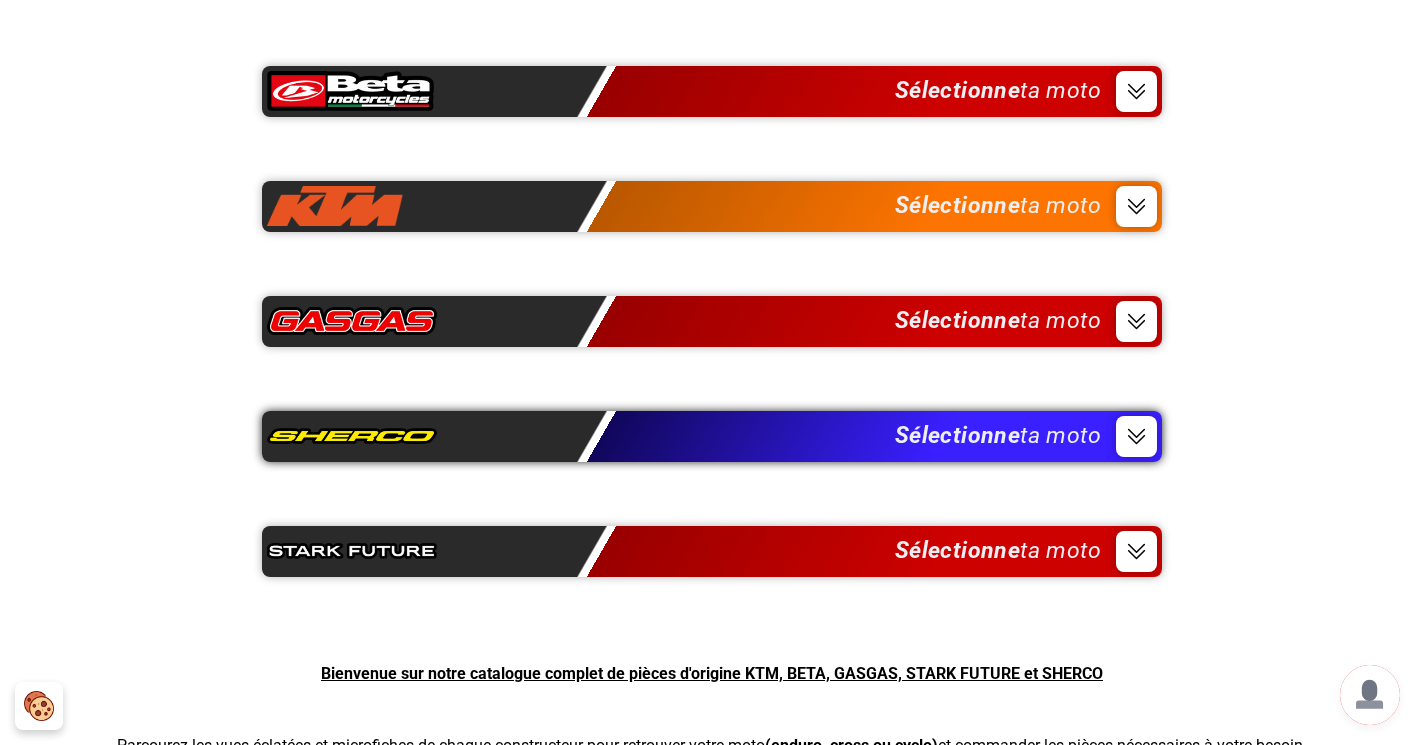 click on "Sélectionne  ta moto" at bounding box center [998, 436] 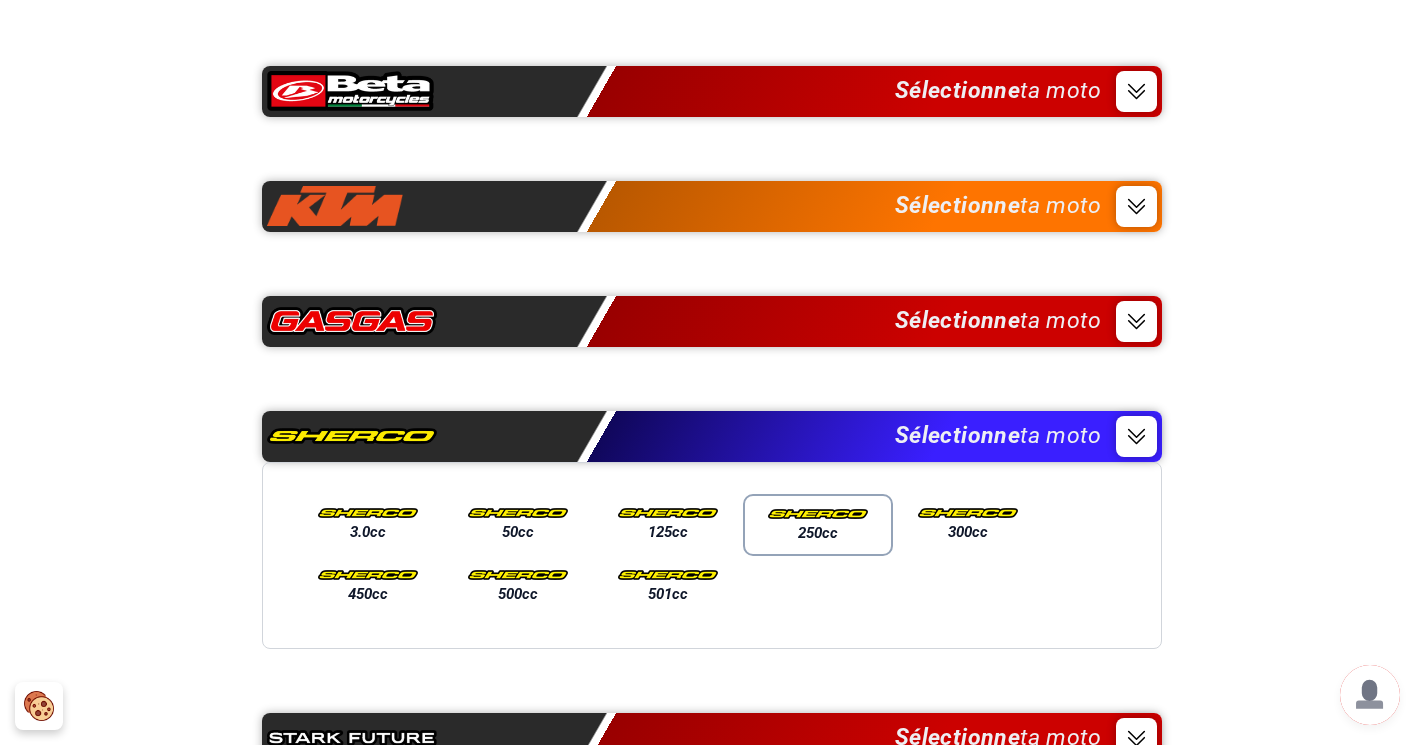 click at bounding box center (818, 514) 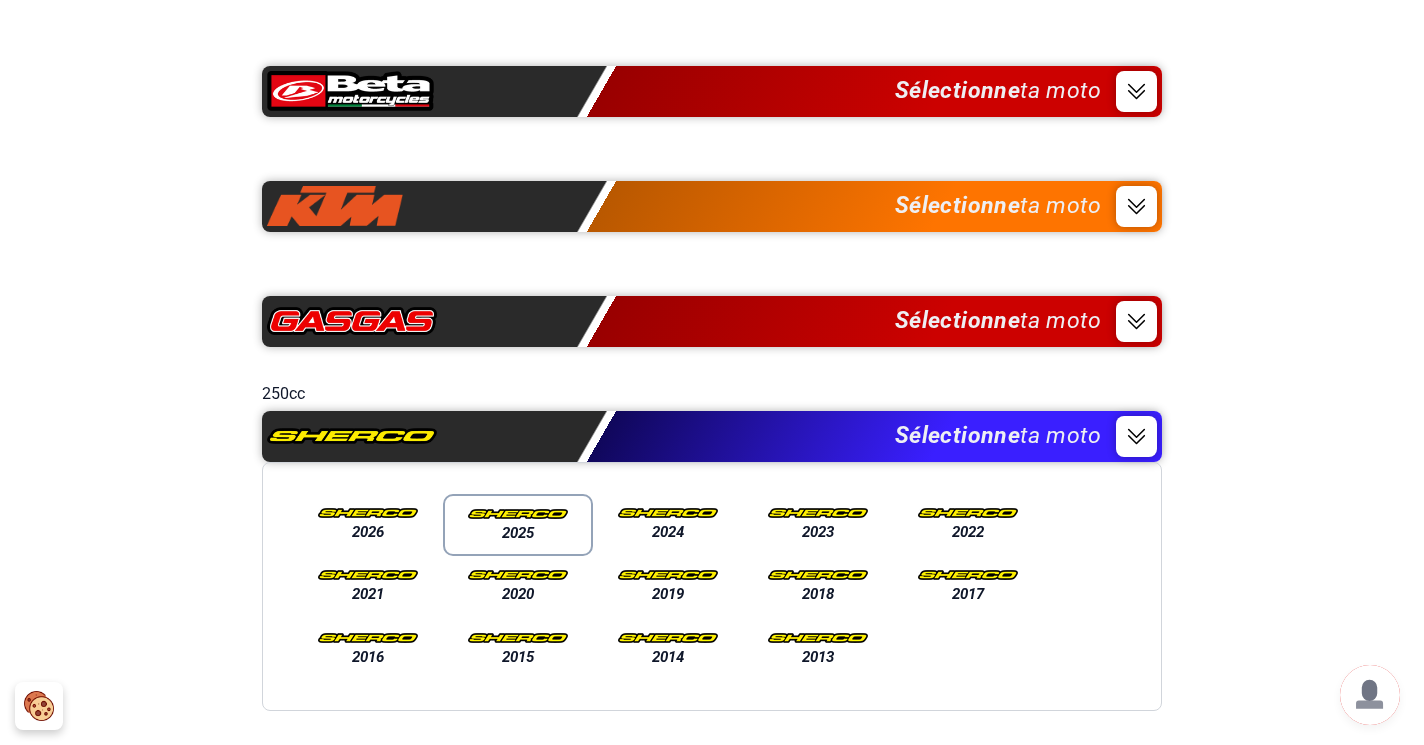 click on "2025" at bounding box center [518, 533] 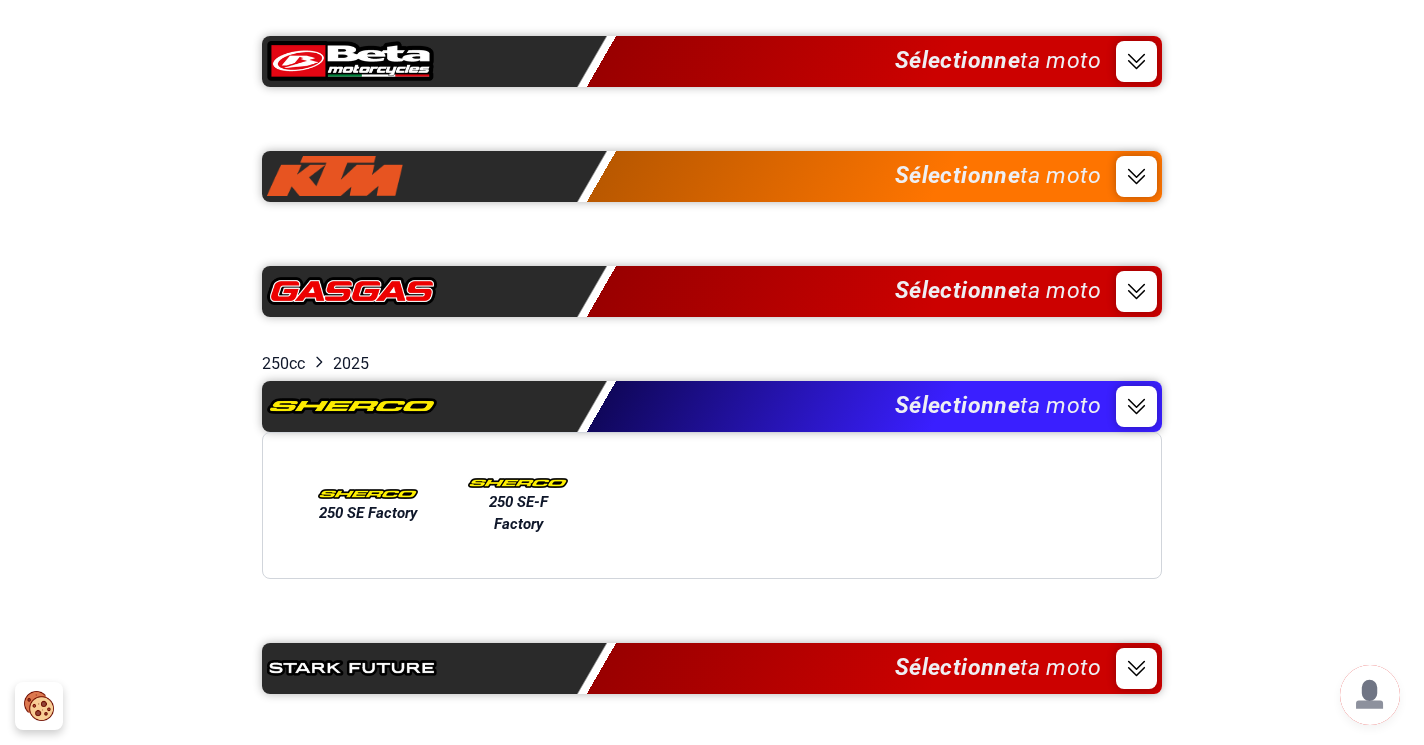 scroll, scrollTop: 189, scrollLeft: 0, axis: vertical 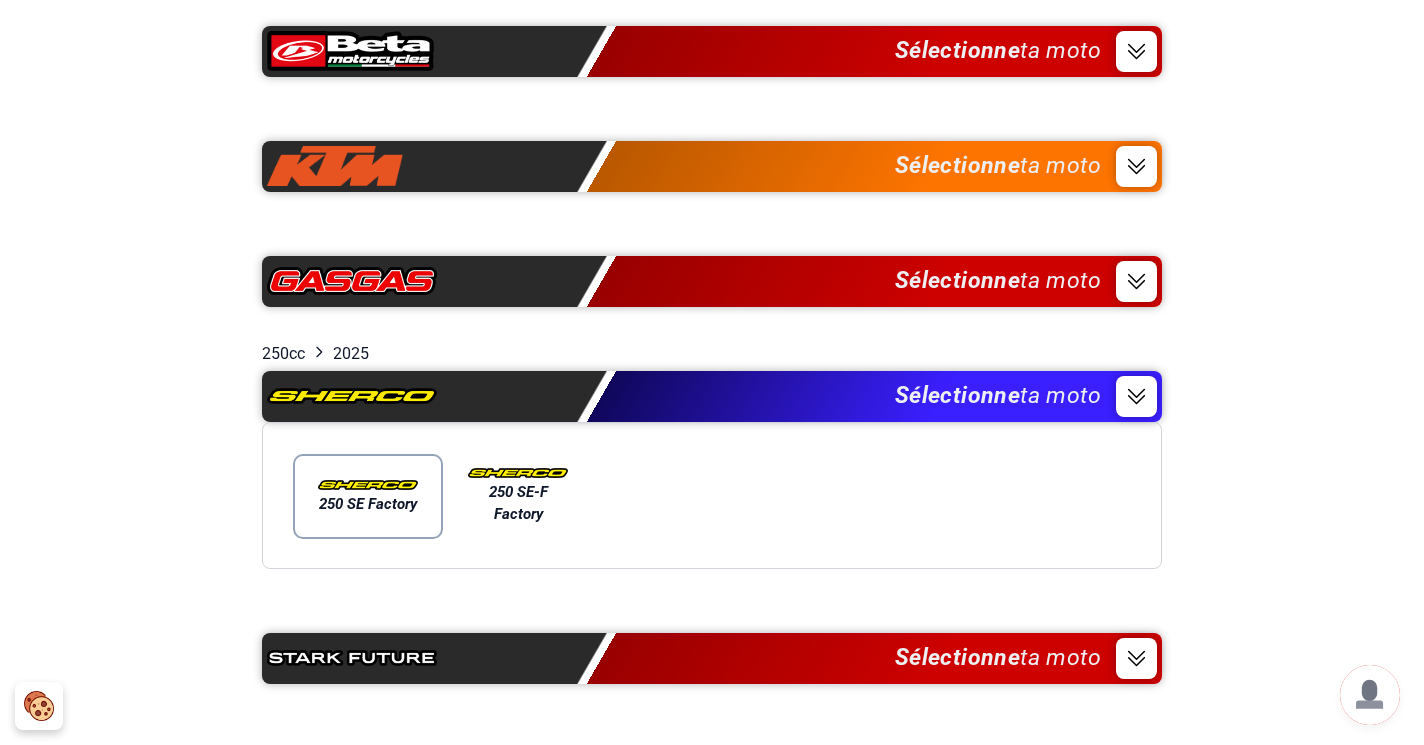 click on "250 SE Factory" at bounding box center (368, 504) 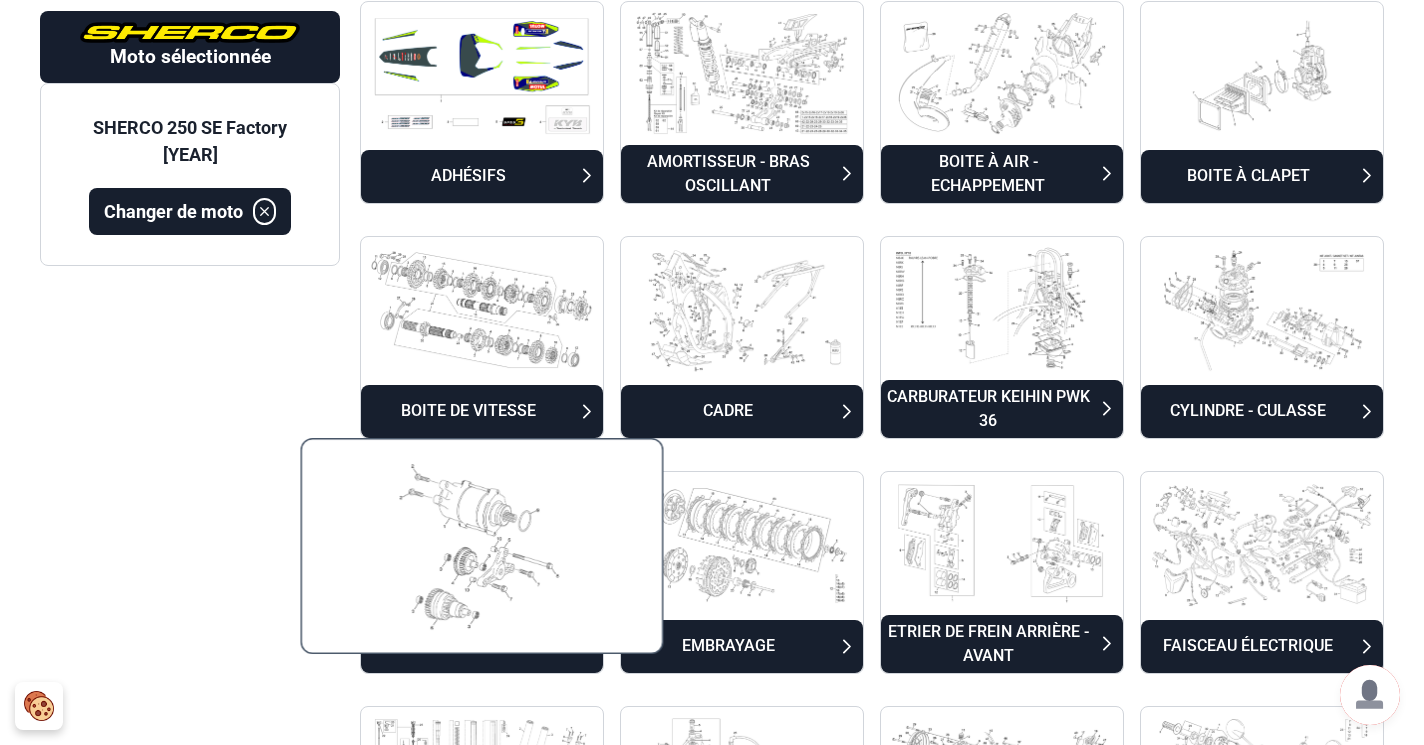 scroll, scrollTop: 185, scrollLeft: 0, axis: vertical 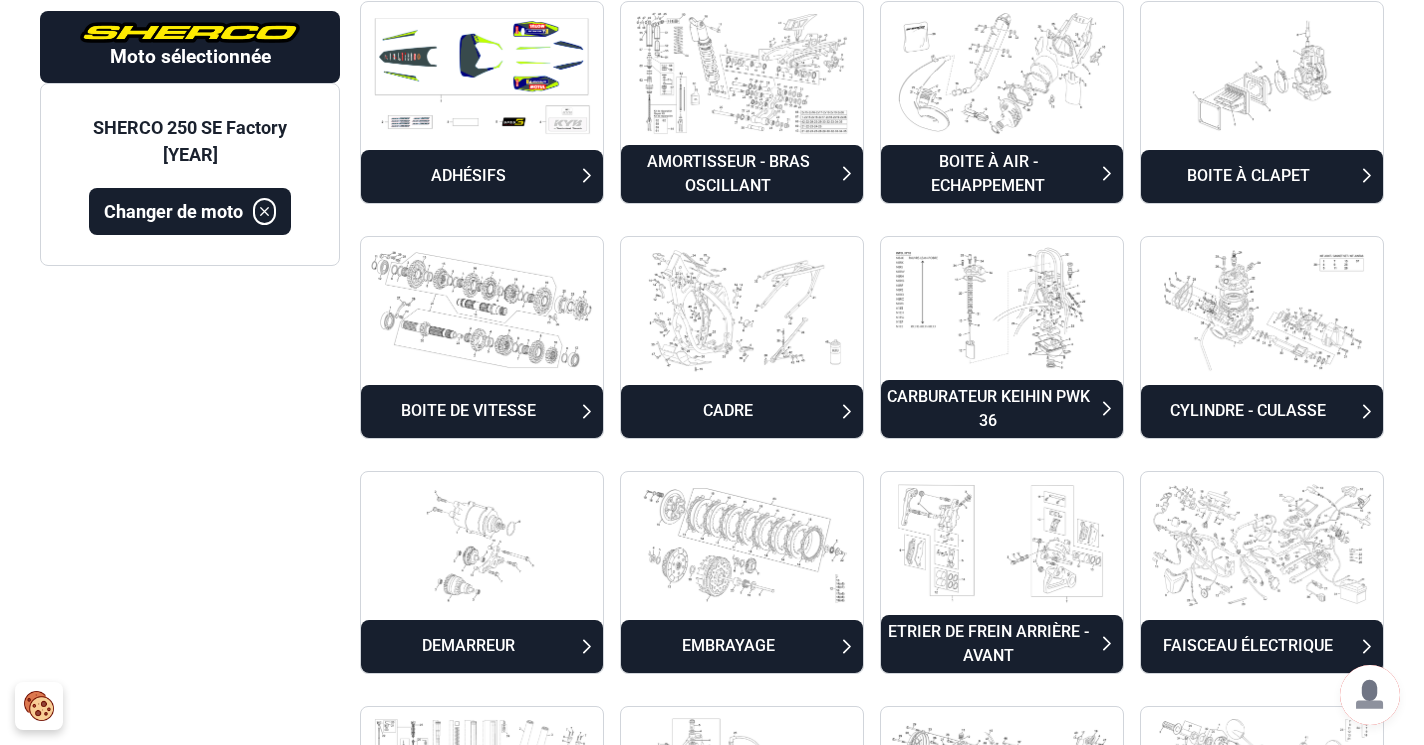 click on "CADRE" at bounding box center (742, 411) 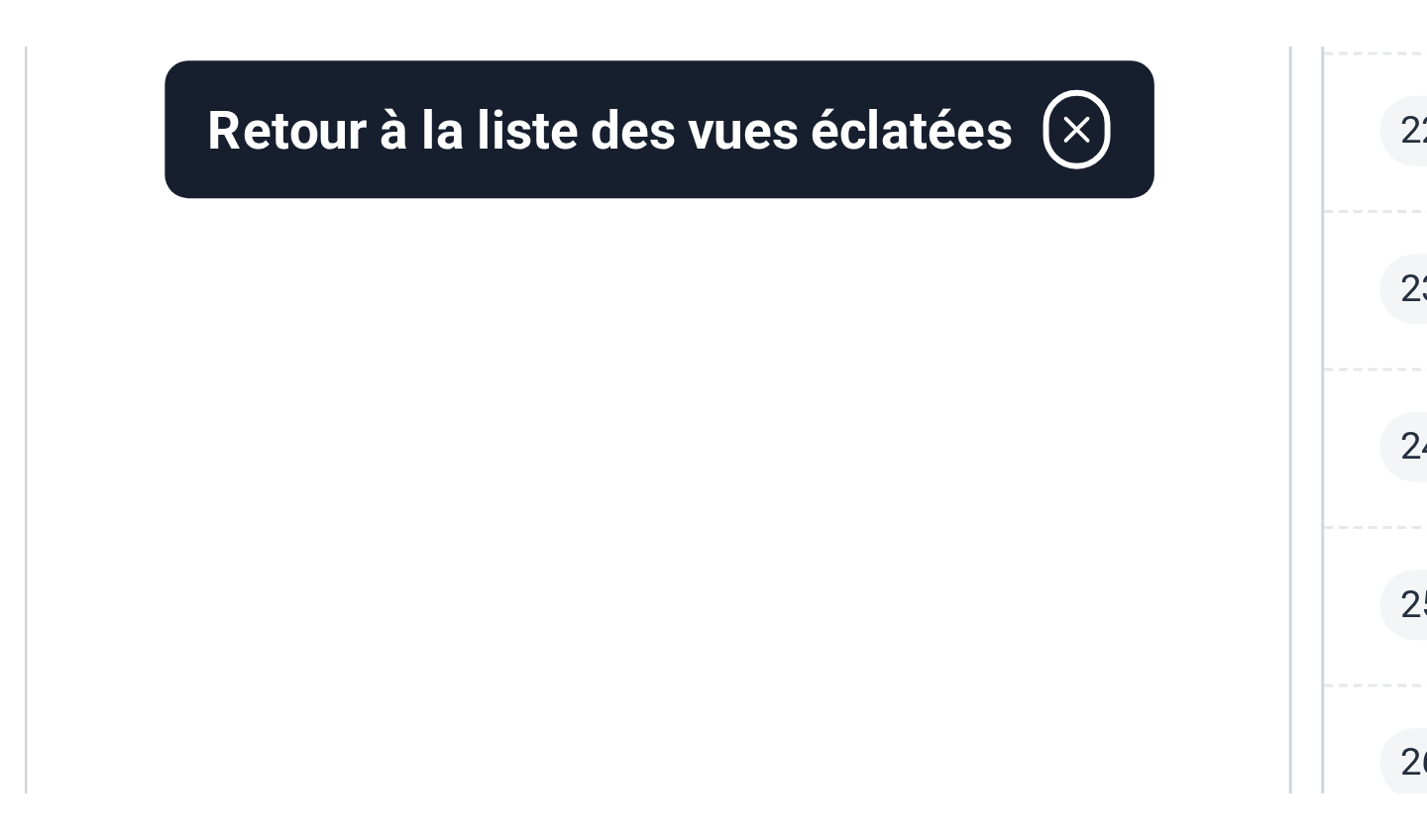 scroll, scrollTop: 1334, scrollLeft: 0, axis: vertical 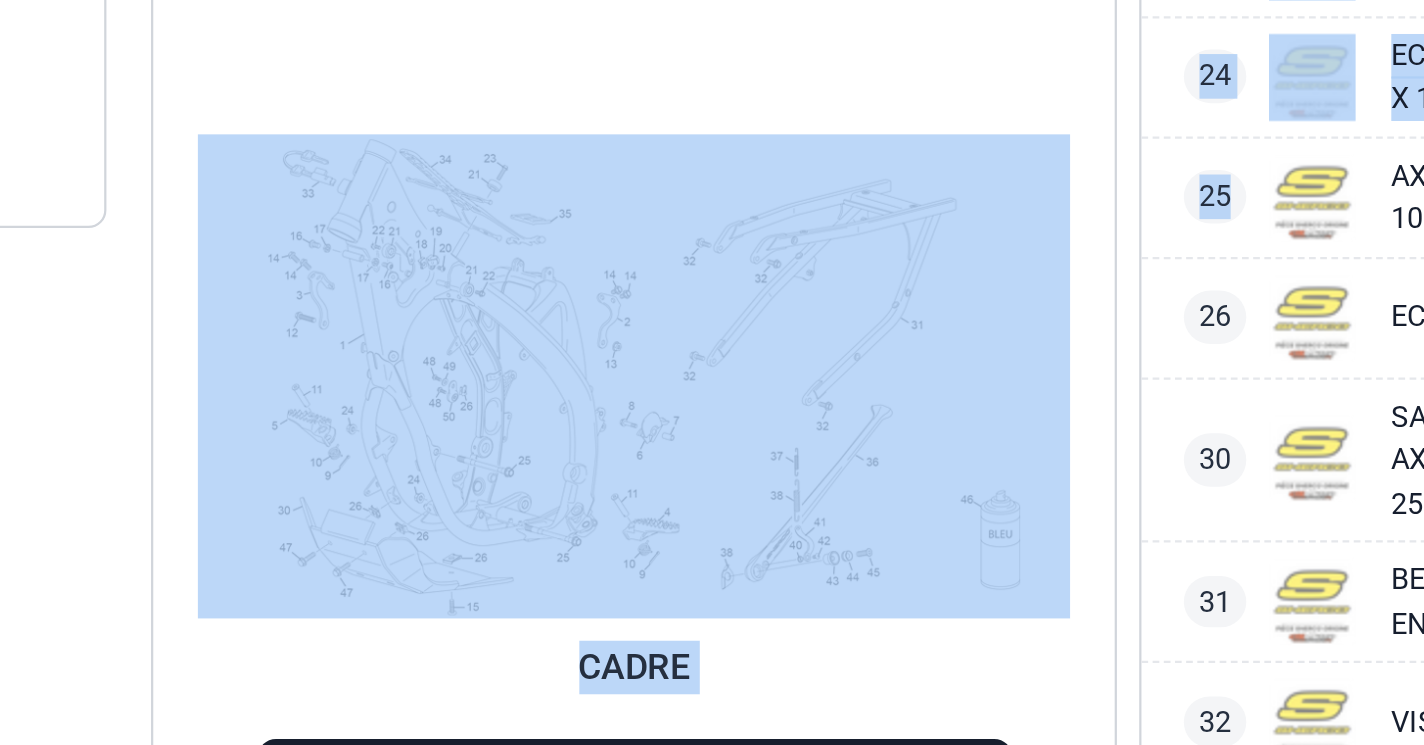 drag, startPoint x: 528, startPoint y: 114, endPoint x: 272, endPoint y: 142, distance: 257.5267 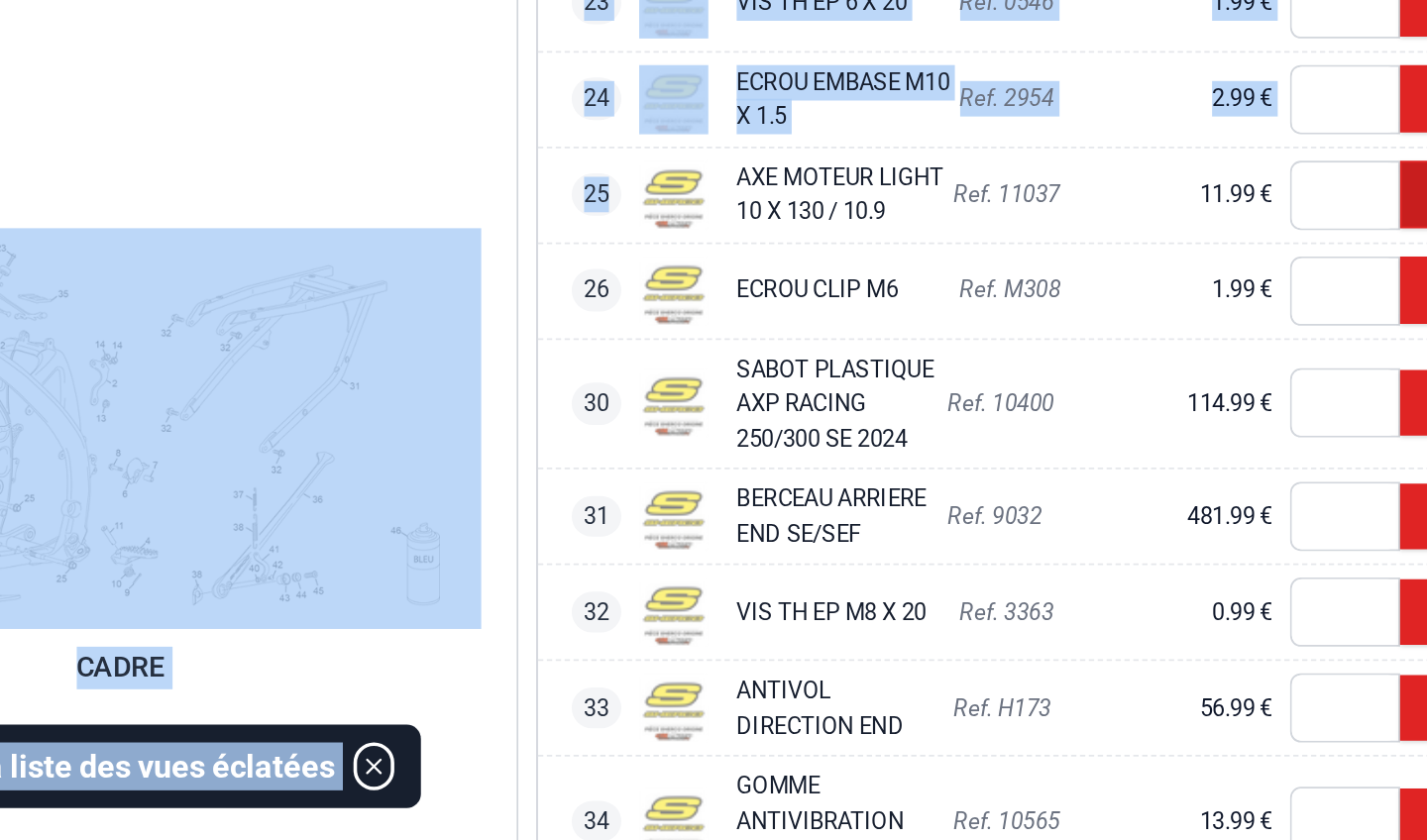 click on "Ajouter" at bounding box center (1317, 249) 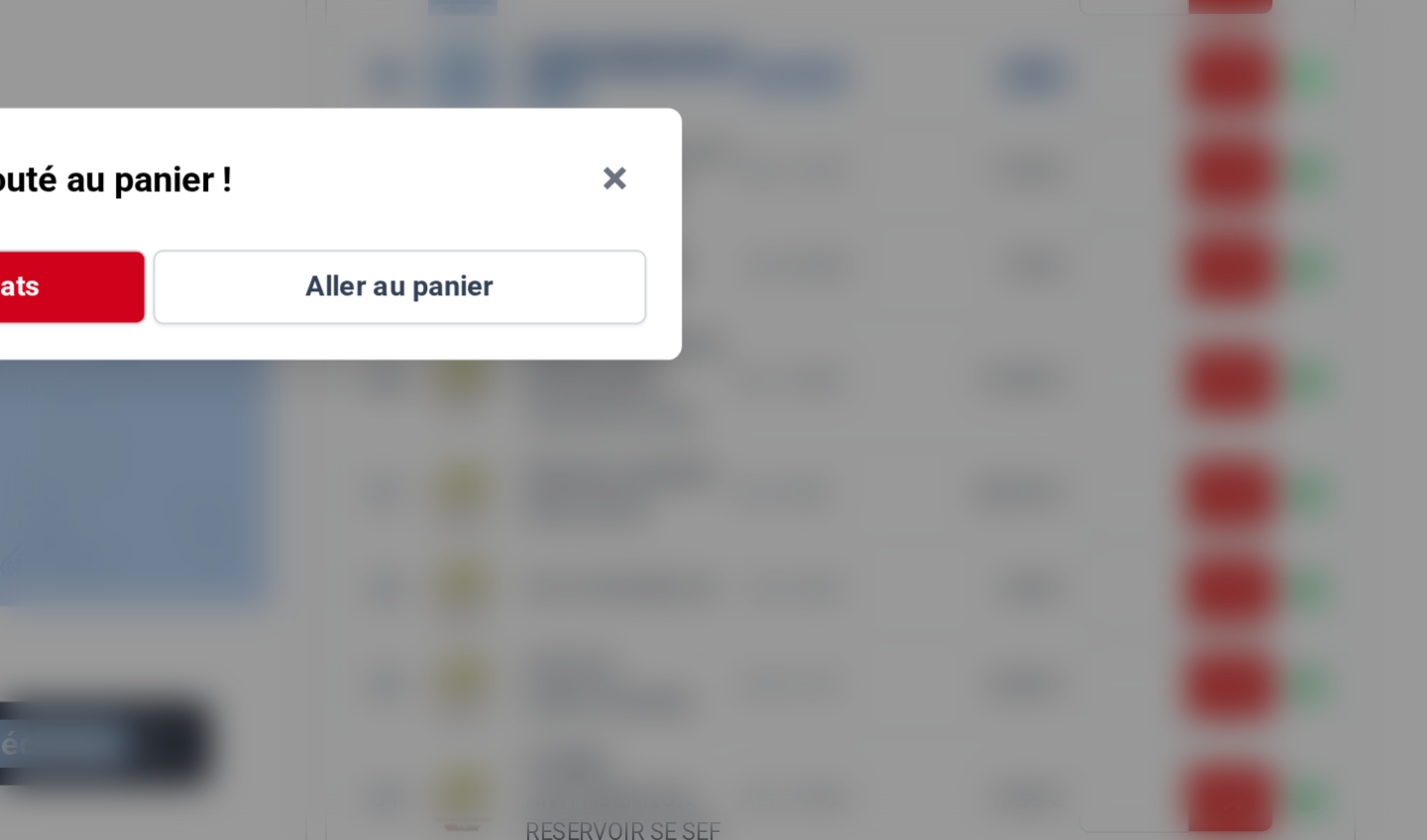 scroll, scrollTop: 1334, scrollLeft: 0, axis: vertical 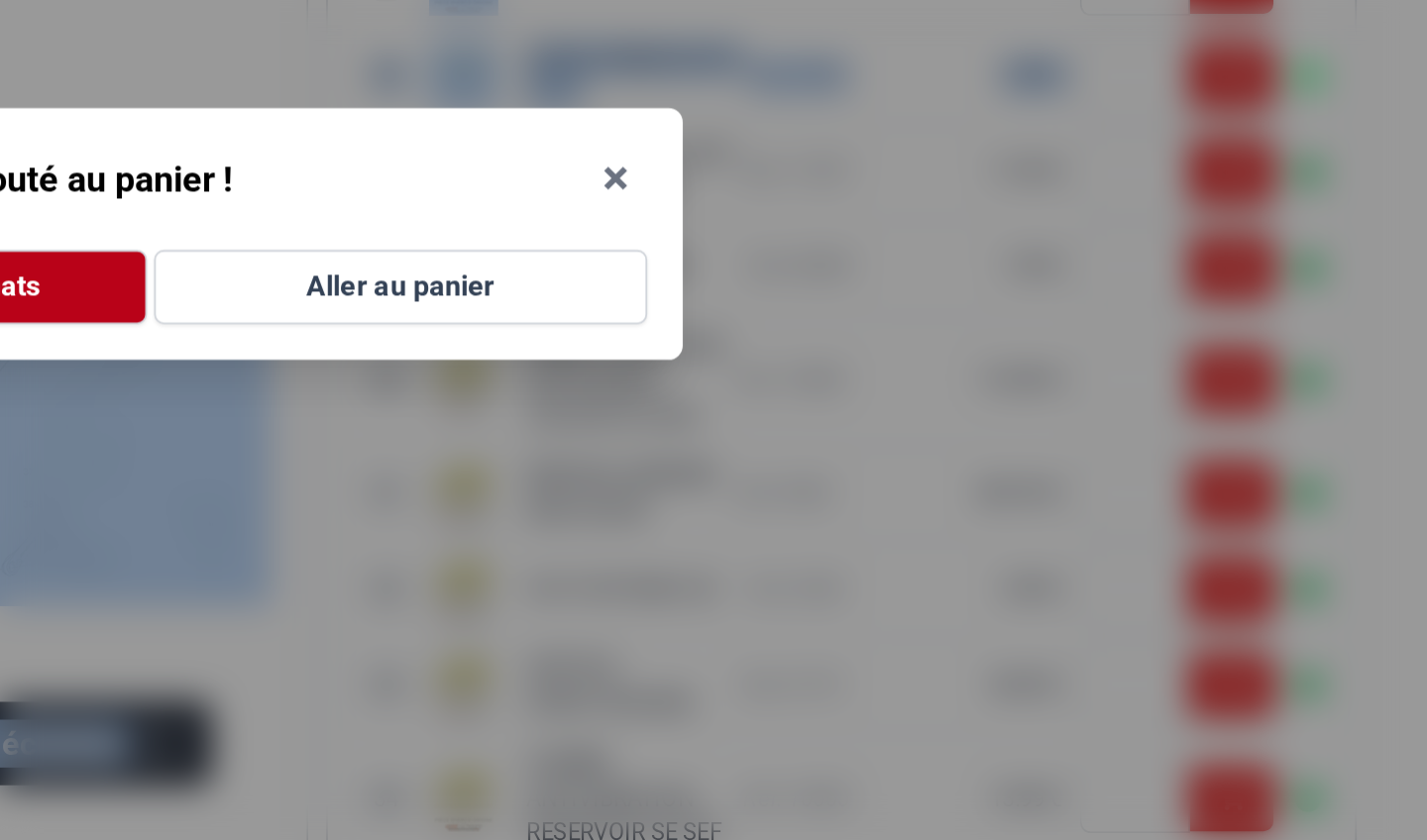 click on "Continuer mes achats" at bounding box center (574, 314) 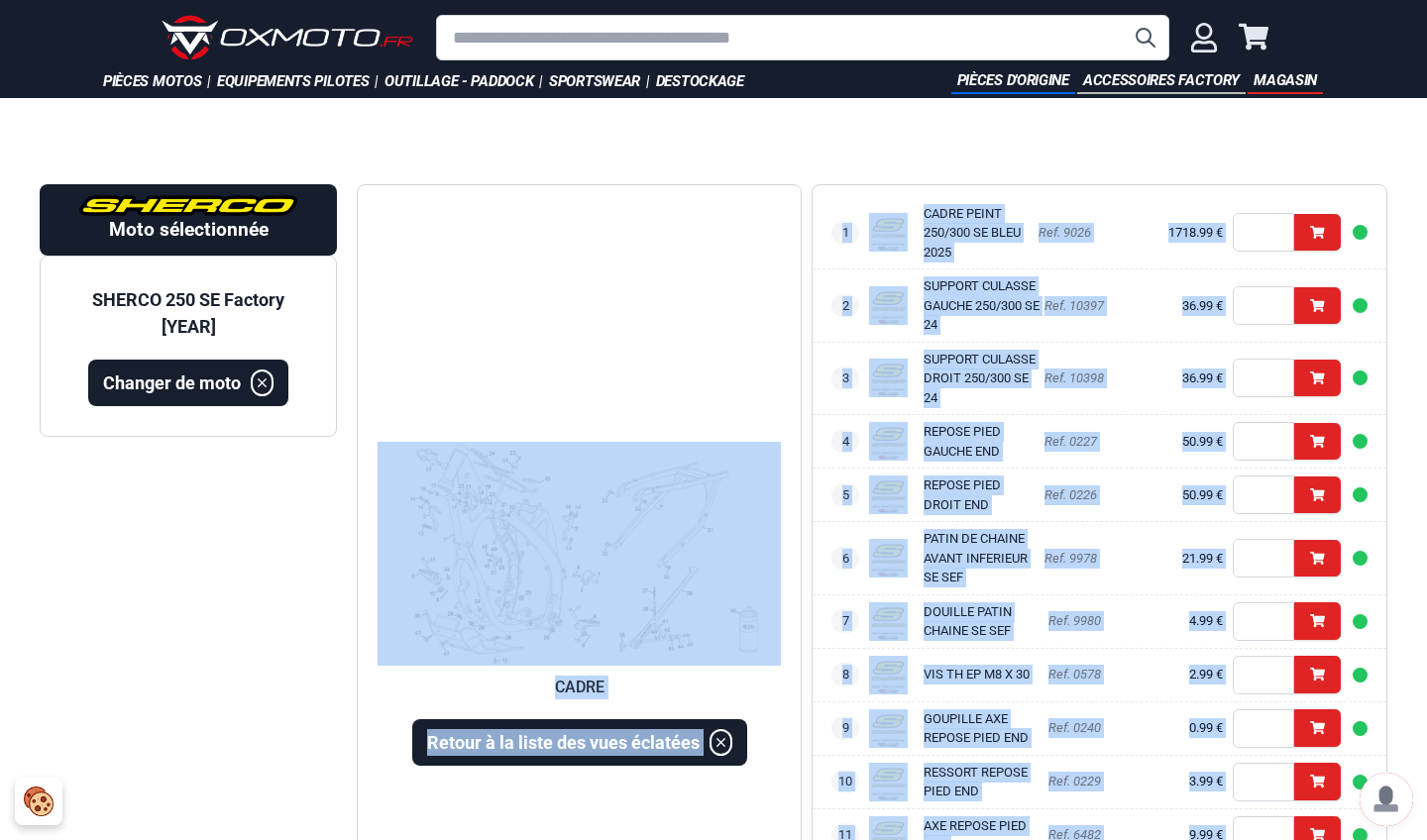 scroll, scrollTop: 0, scrollLeft: 0, axis: both 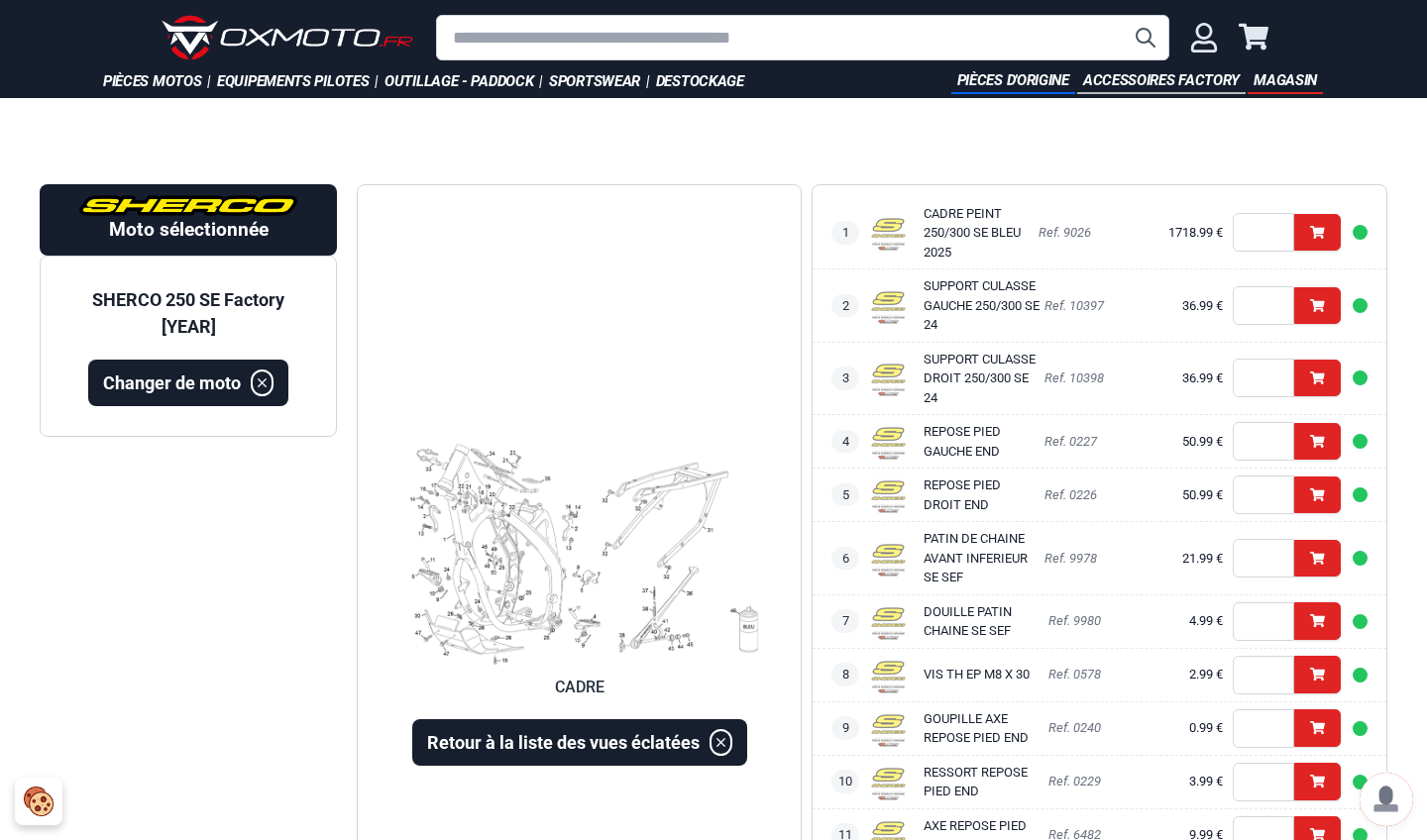 click on "SHERCO 250 SE Factory 2025" at bounding box center [188, 313] 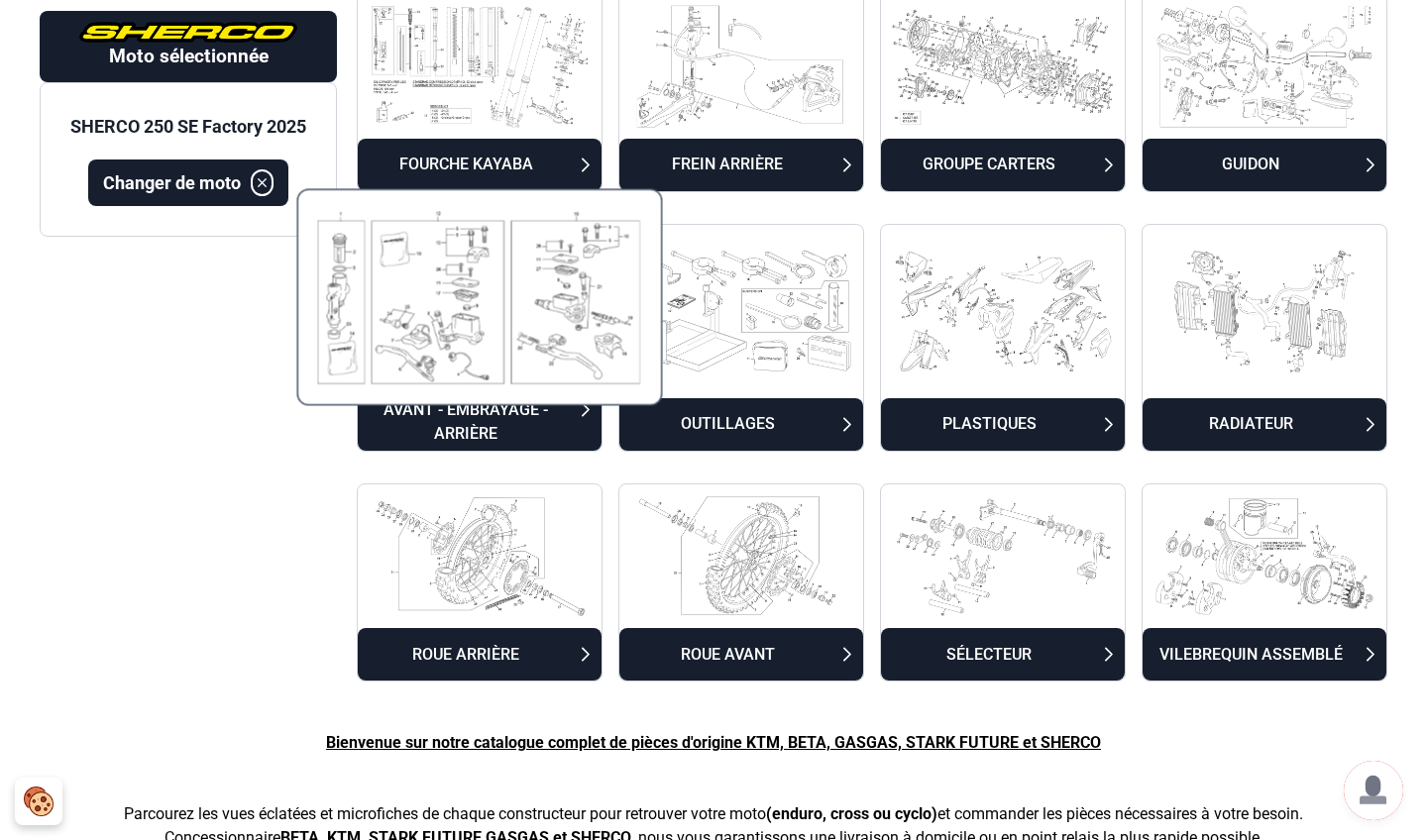 scroll, scrollTop: 895, scrollLeft: 0, axis: vertical 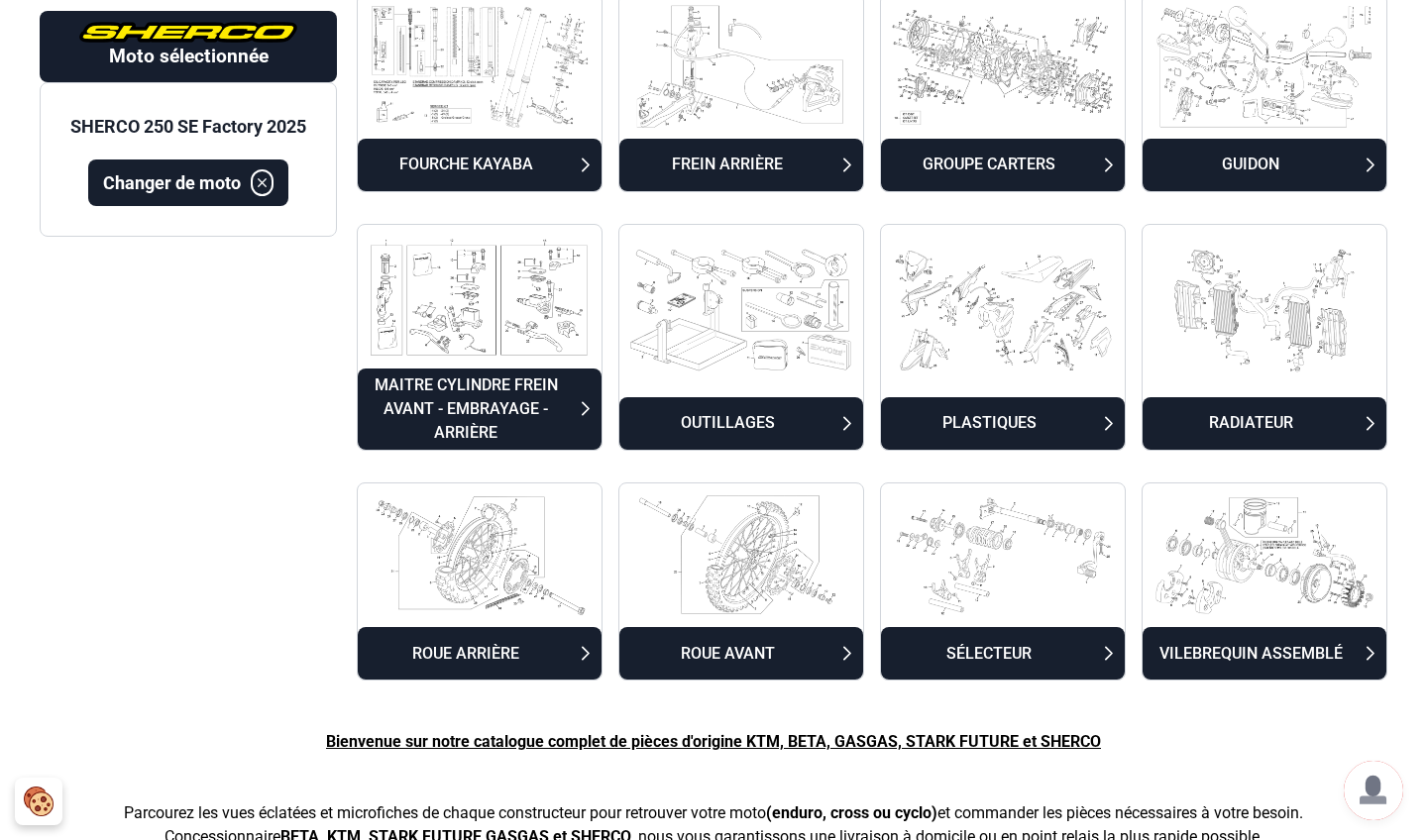 click on "RADIATEUR" at bounding box center [1251, 423] 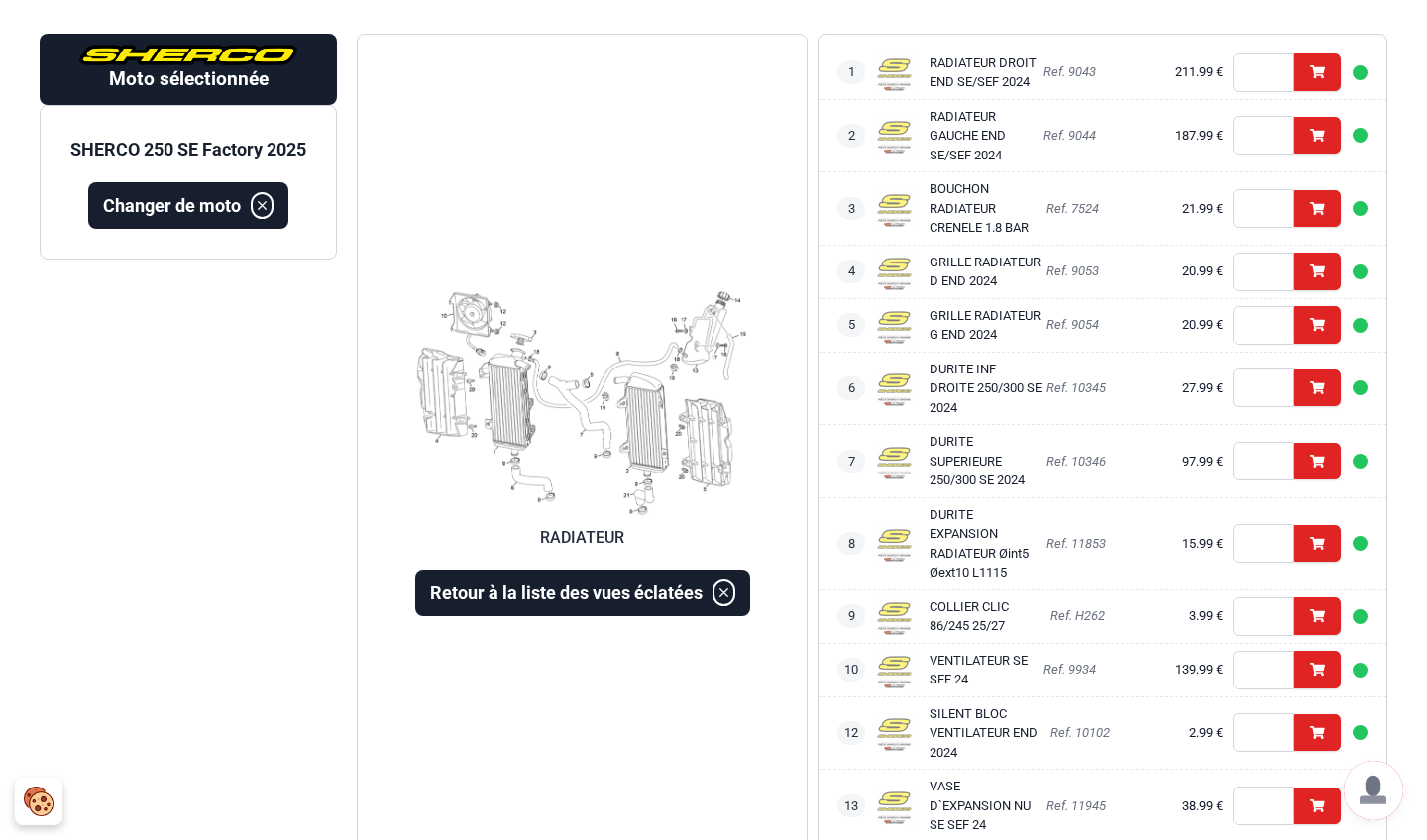 scroll, scrollTop: 143, scrollLeft: 0, axis: vertical 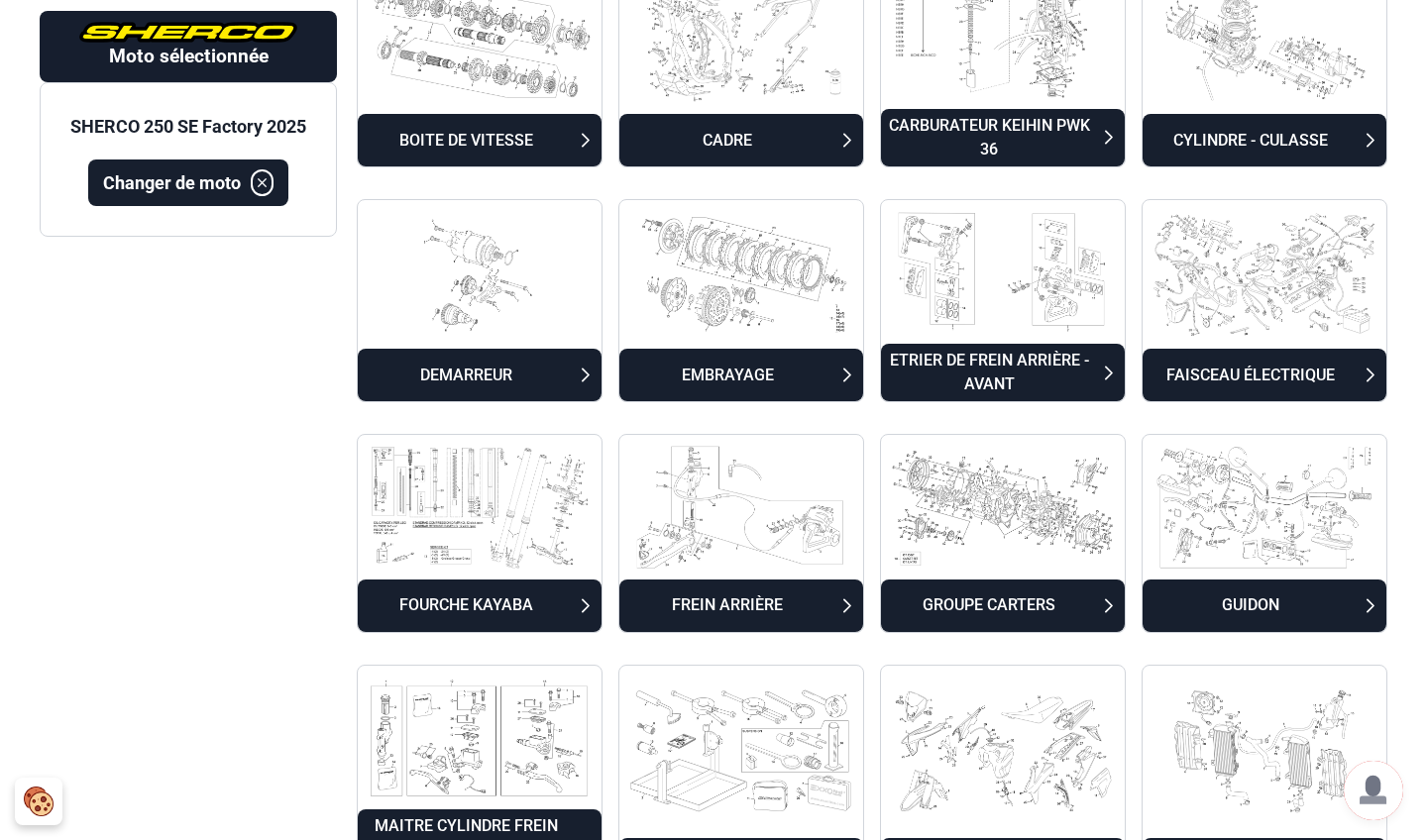 click on "GUIDON" at bounding box center [1264, 605] 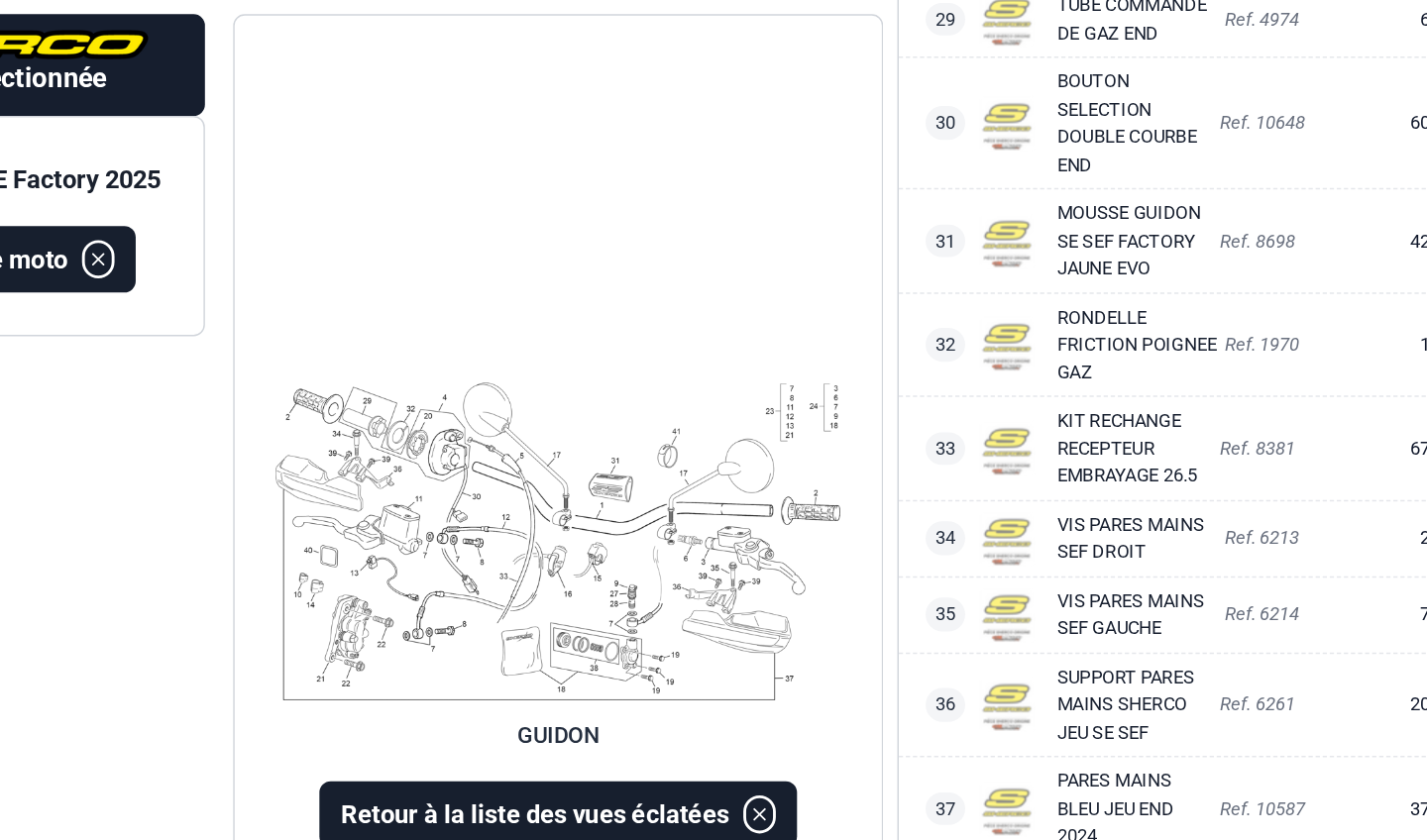 scroll, scrollTop: 1691, scrollLeft: 0, axis: vertical 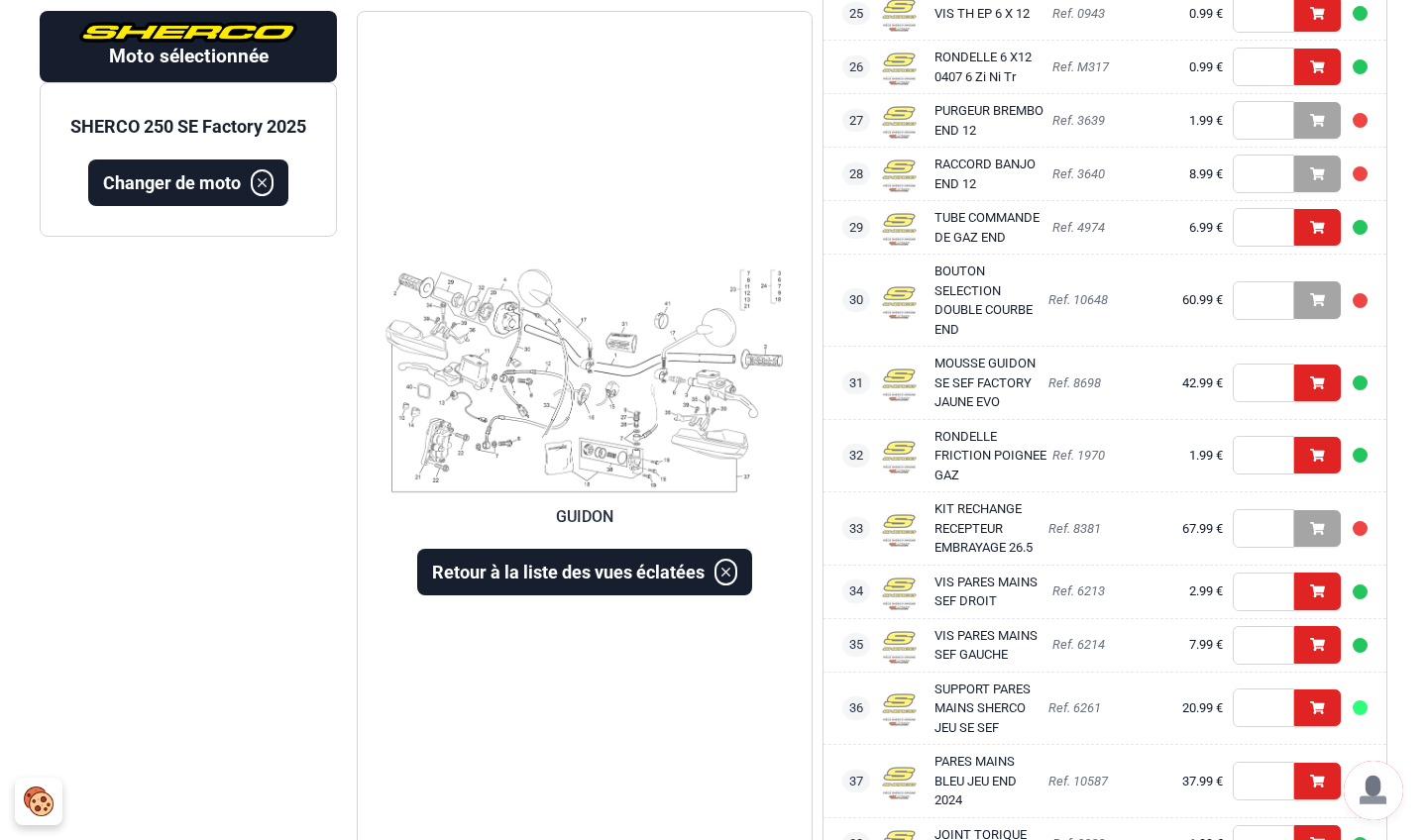 click on "*" at bounding box center (1263, 707) 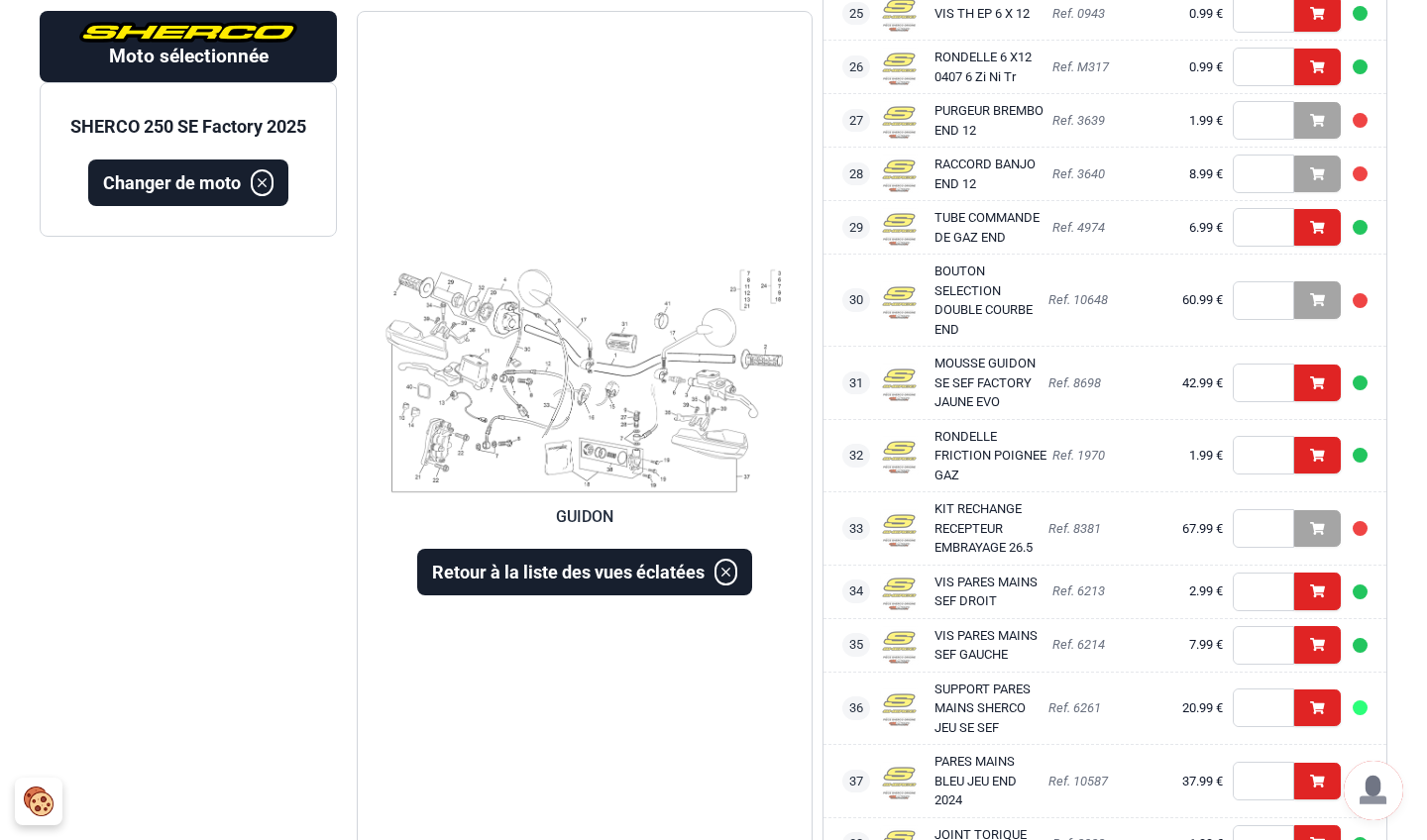 click on "*" at bounding box center [1263, 645] 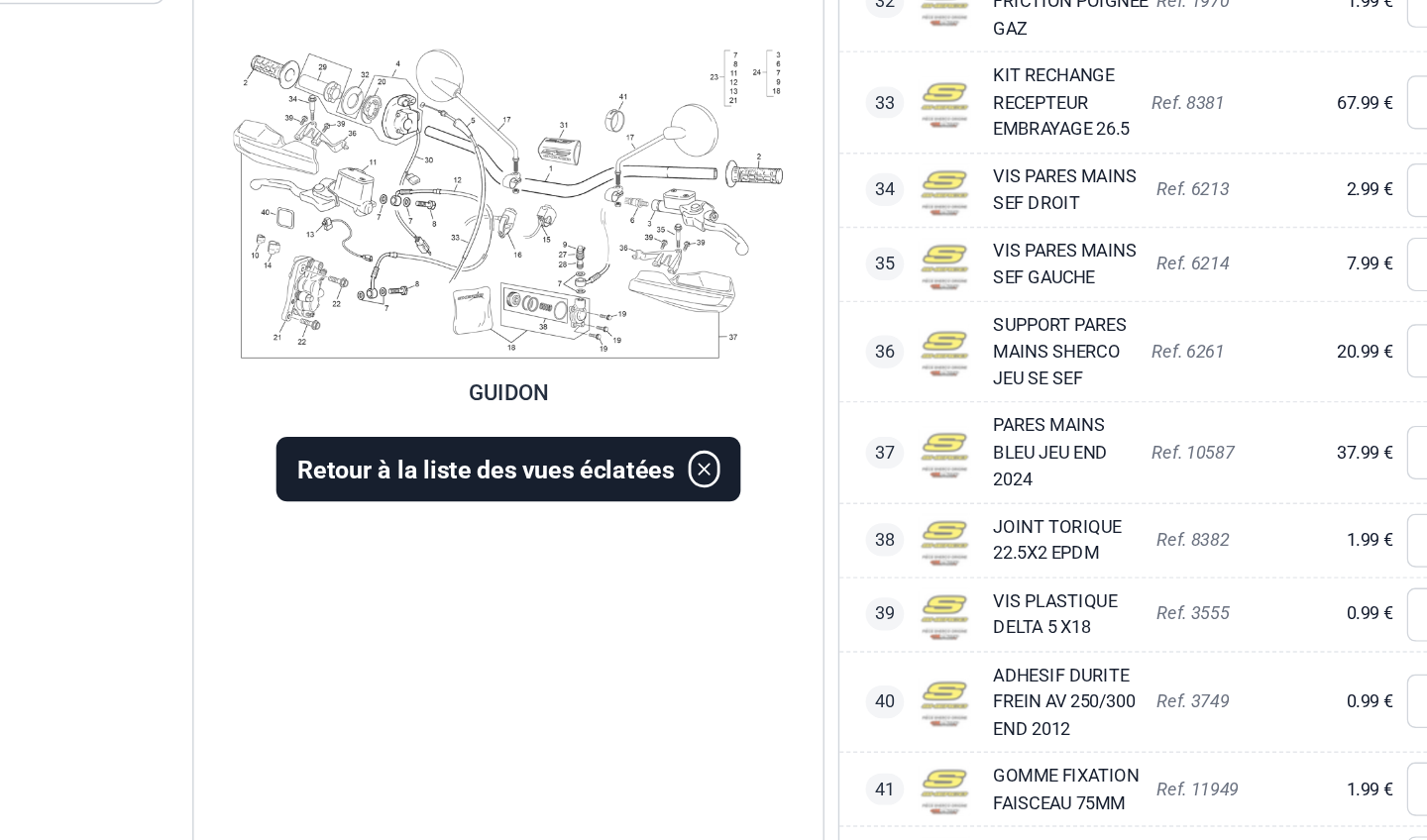 scroll, scrollTop: 1914, scrollLeft: 0, axis: vertical 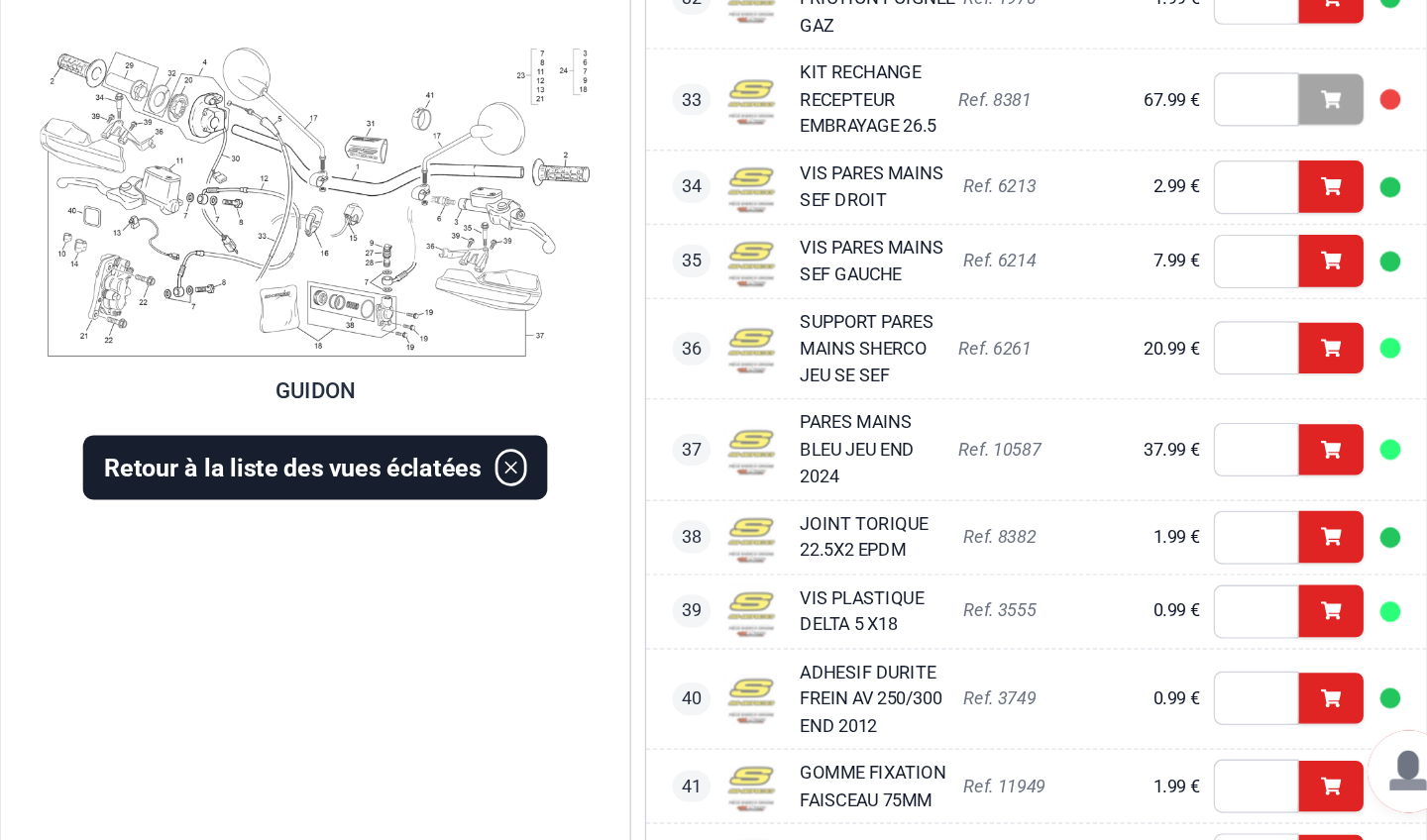 click on "*" at bounding box center [1263, 675] 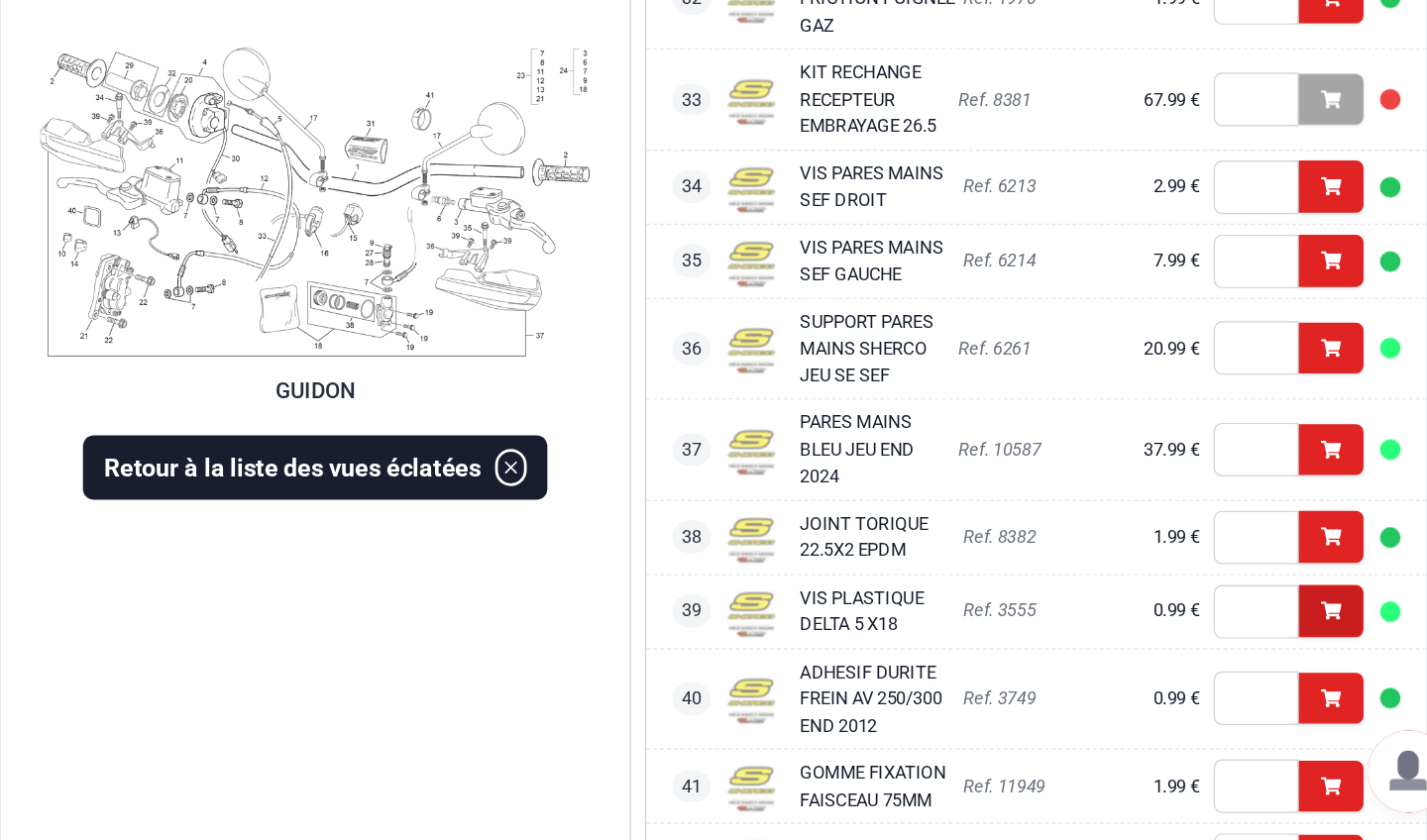 click 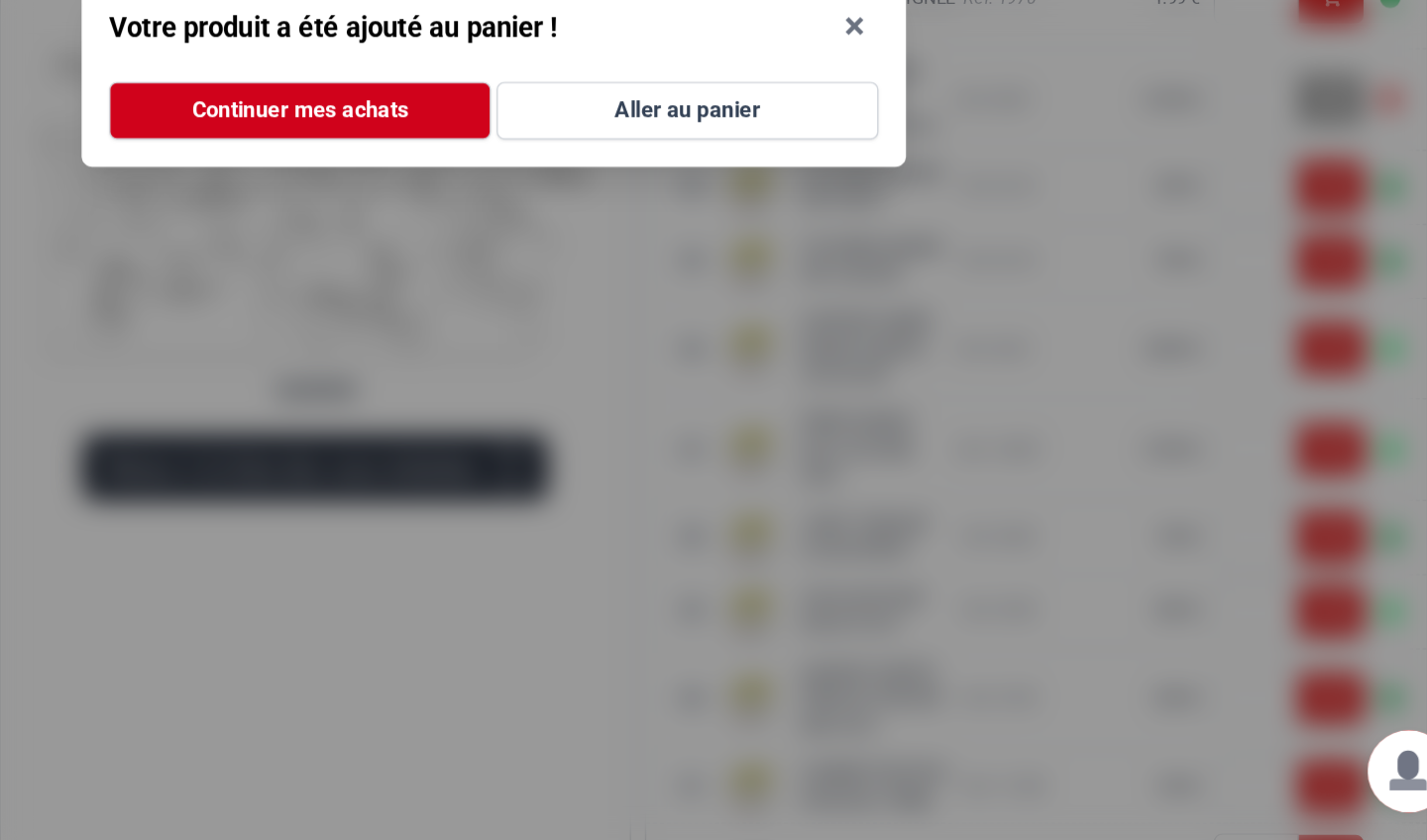 click on "Votre produit a été ajouté au panier !
×
Continuer mes achats
Aller au panier" at bounding box center [714, 284] 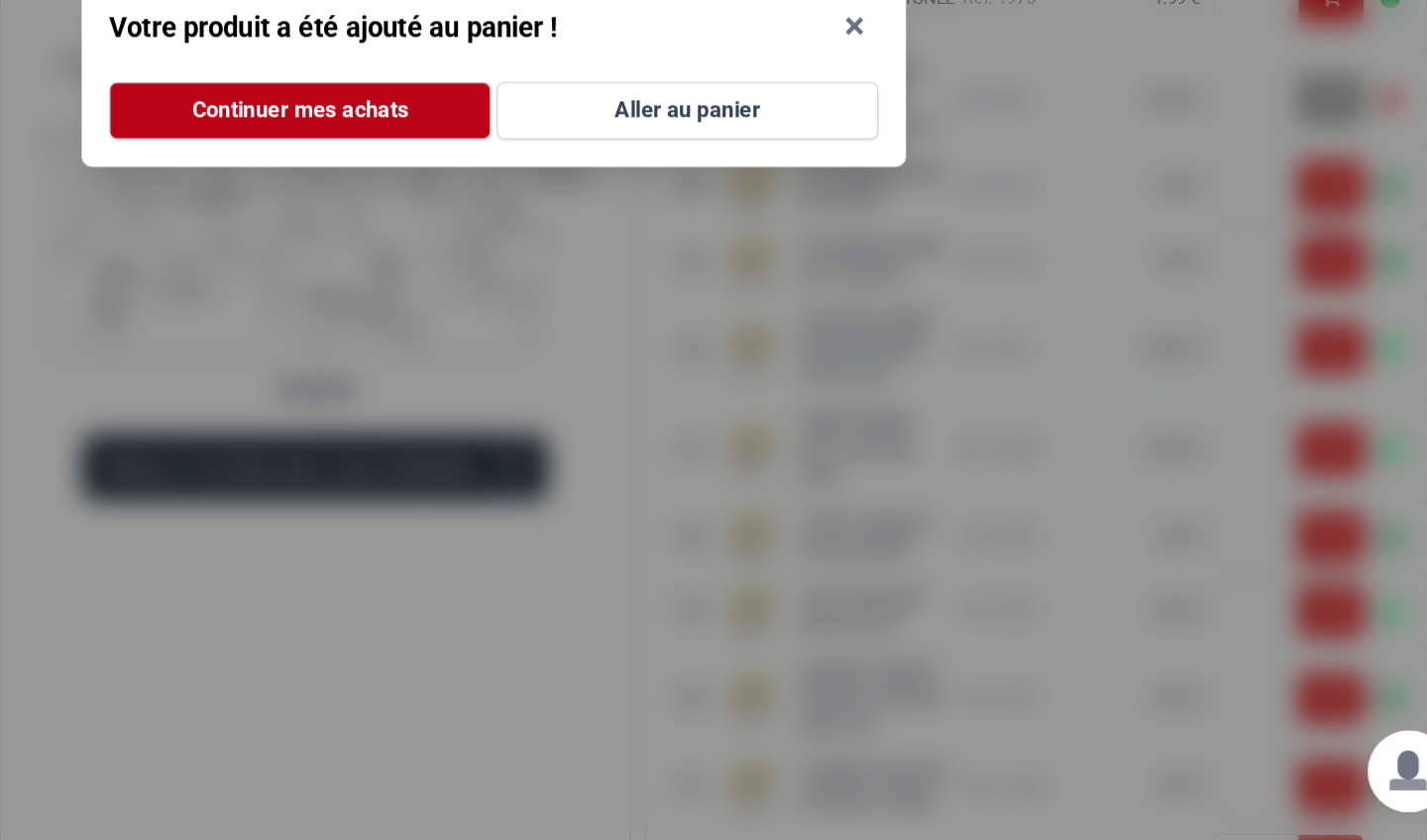 click on "Continuer mes achats" at bounding box center [574, 314] 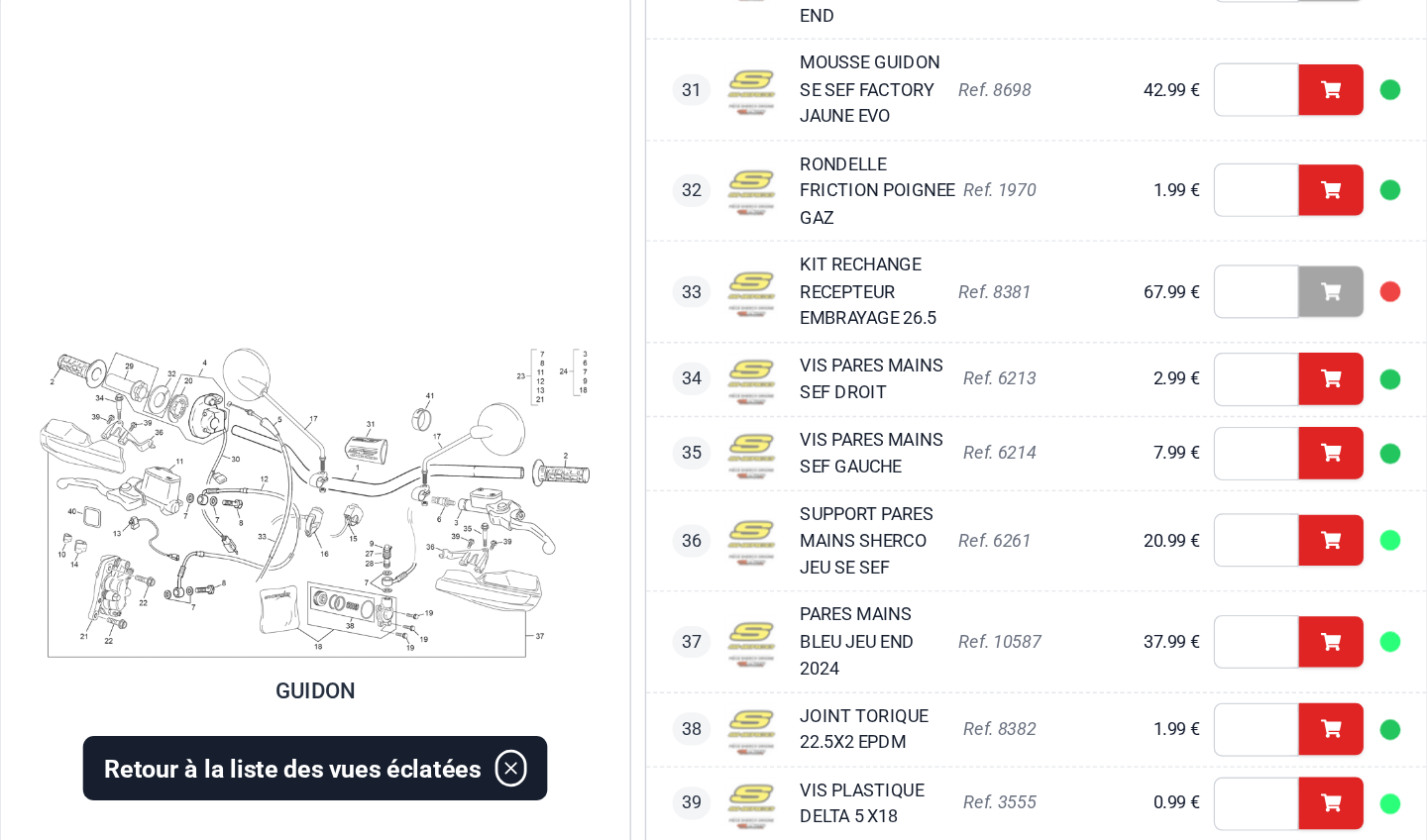 scroll, scrollTop: 2004, scrollLeft: 0, axis: vertical 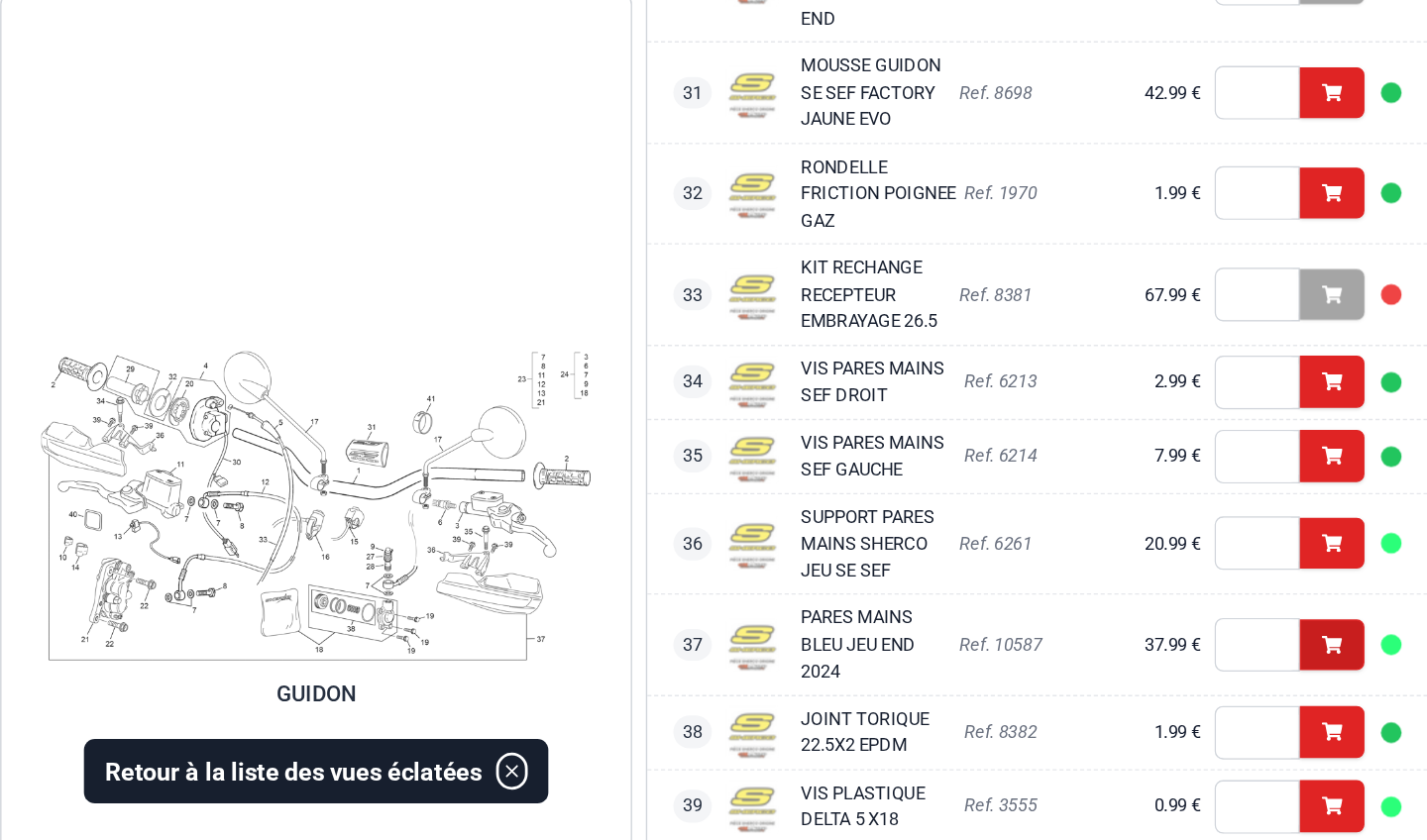 click 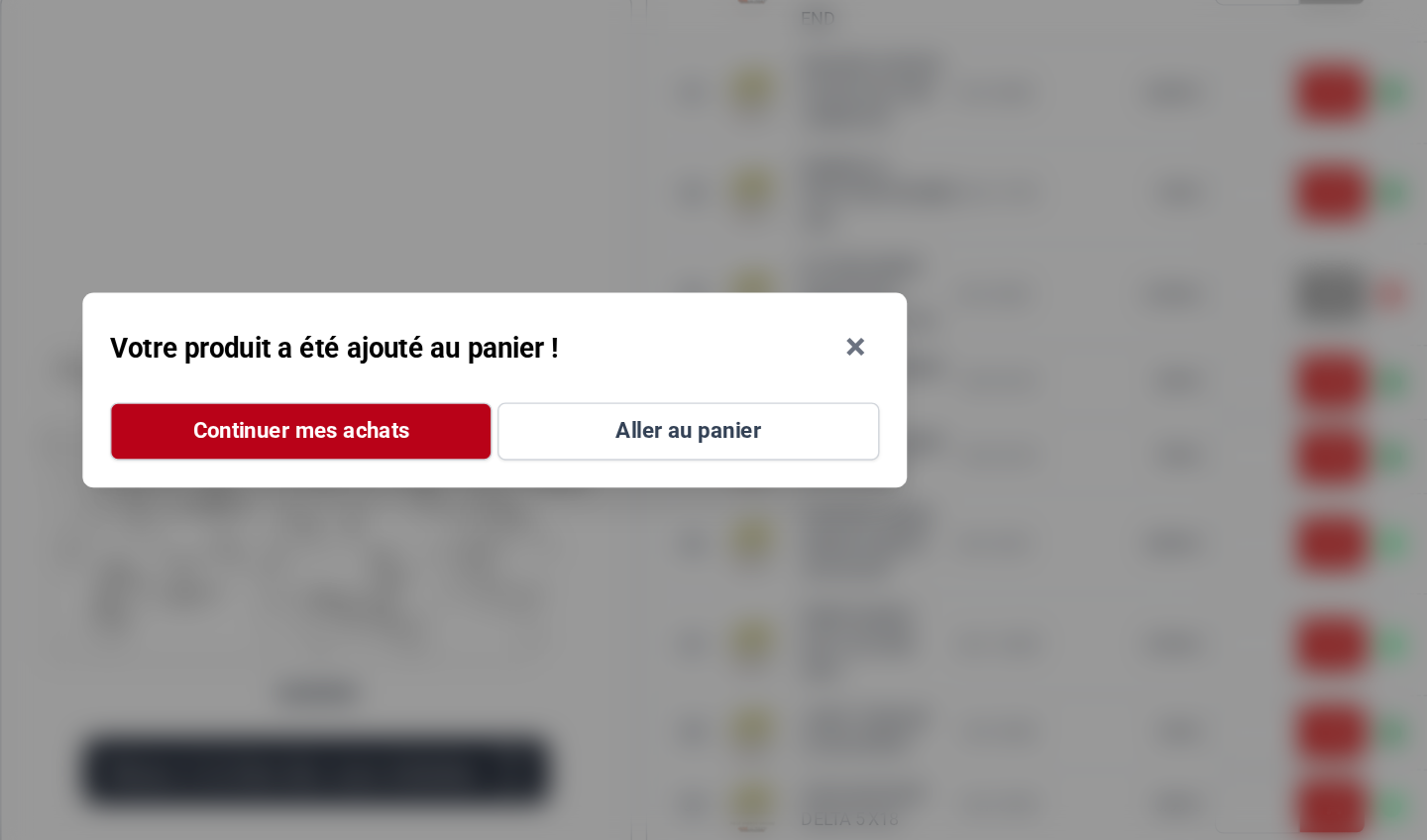 click on "Continuer mes achats" at bounding box center (574, 314) 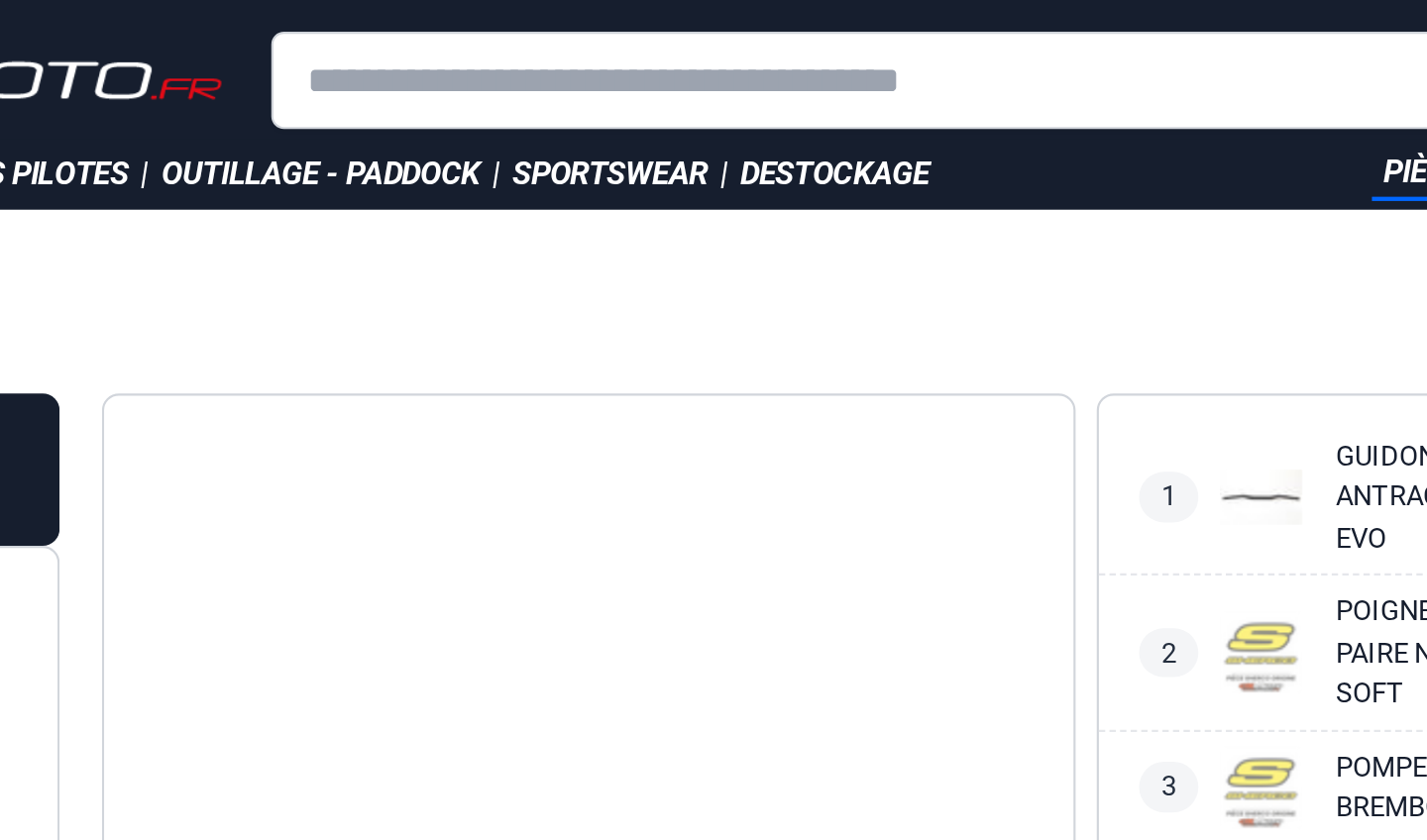 scroll, scrollTop: 0, scrollLeft: 0, axis: both 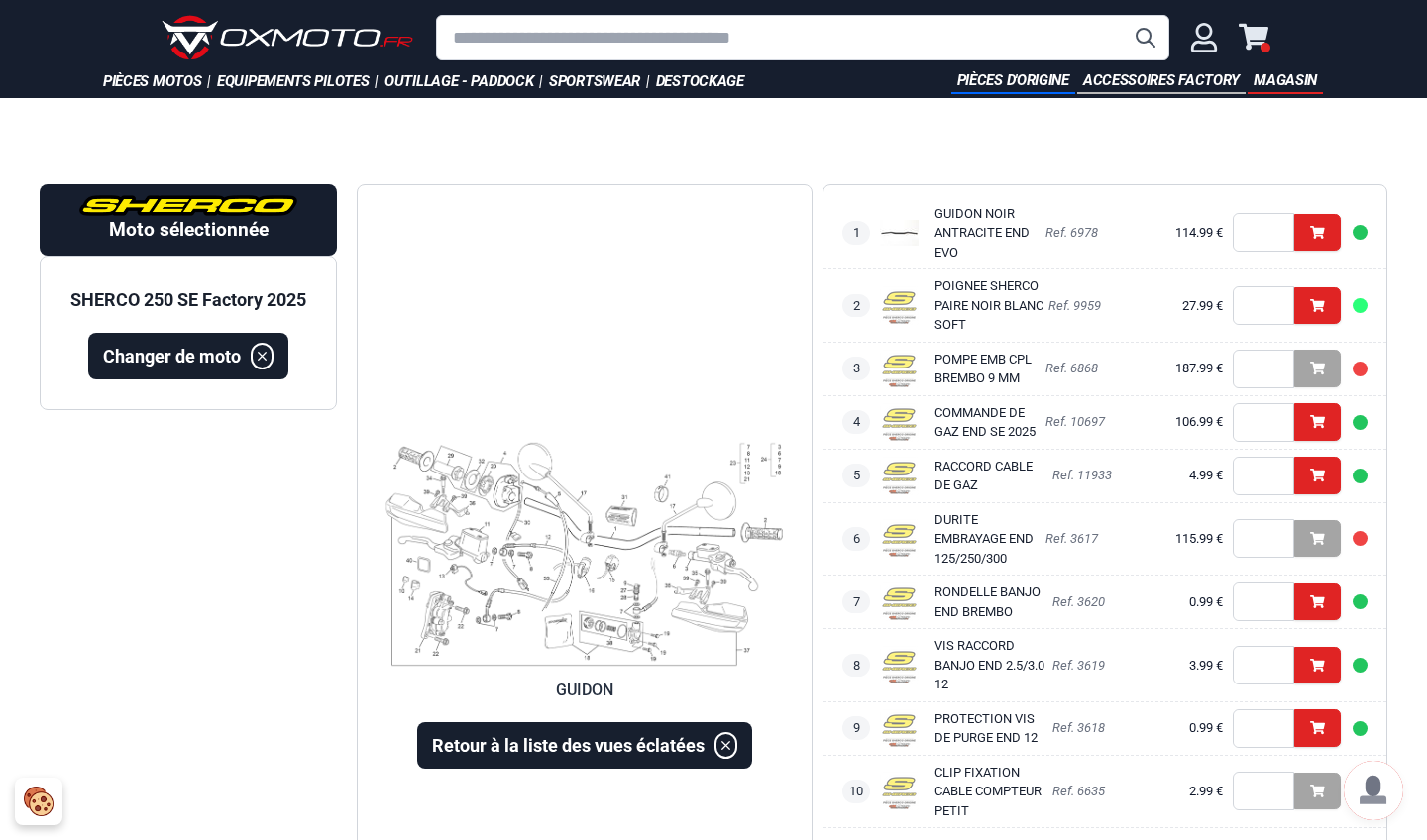 click at bounding box center (803, 38) 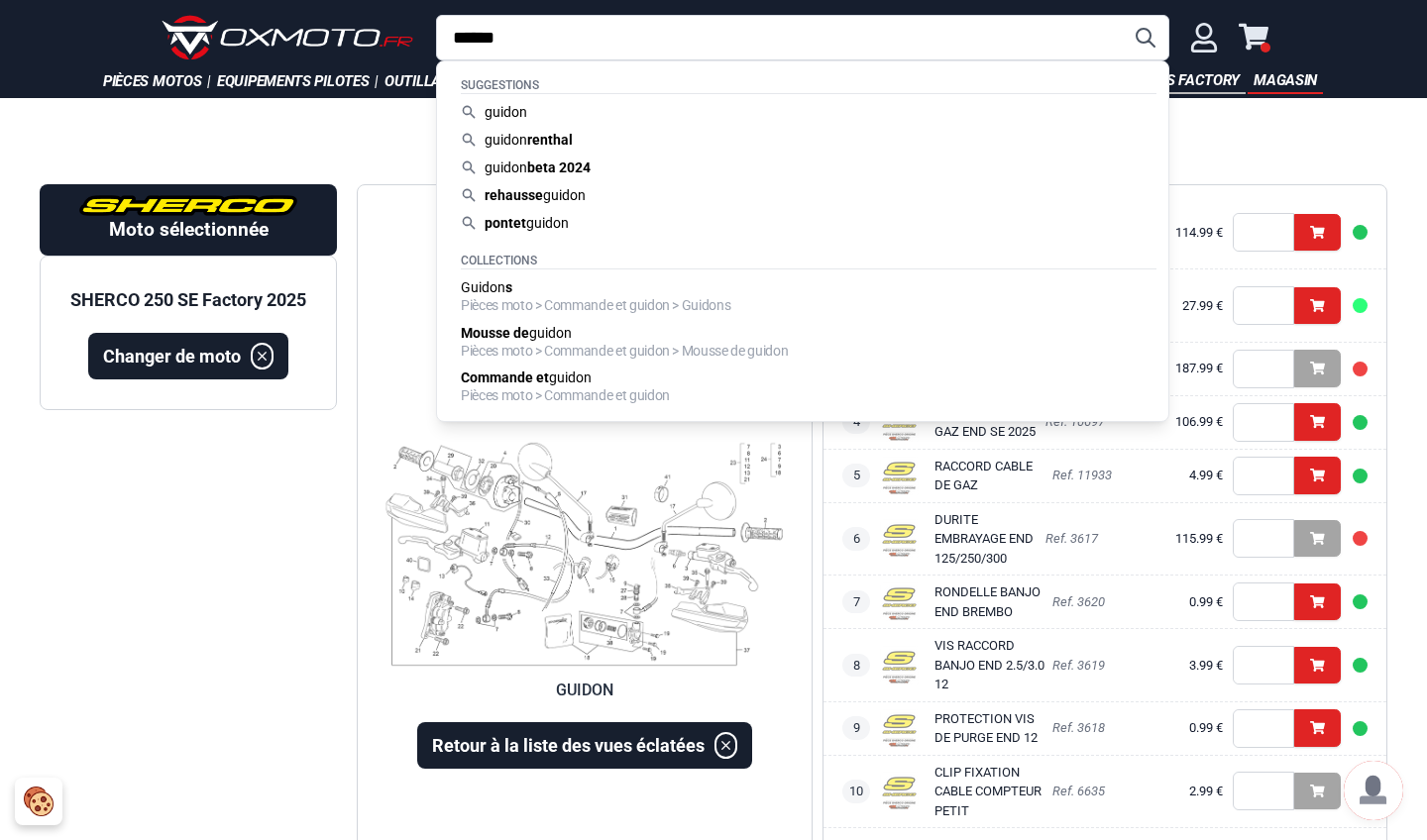 type on "******" 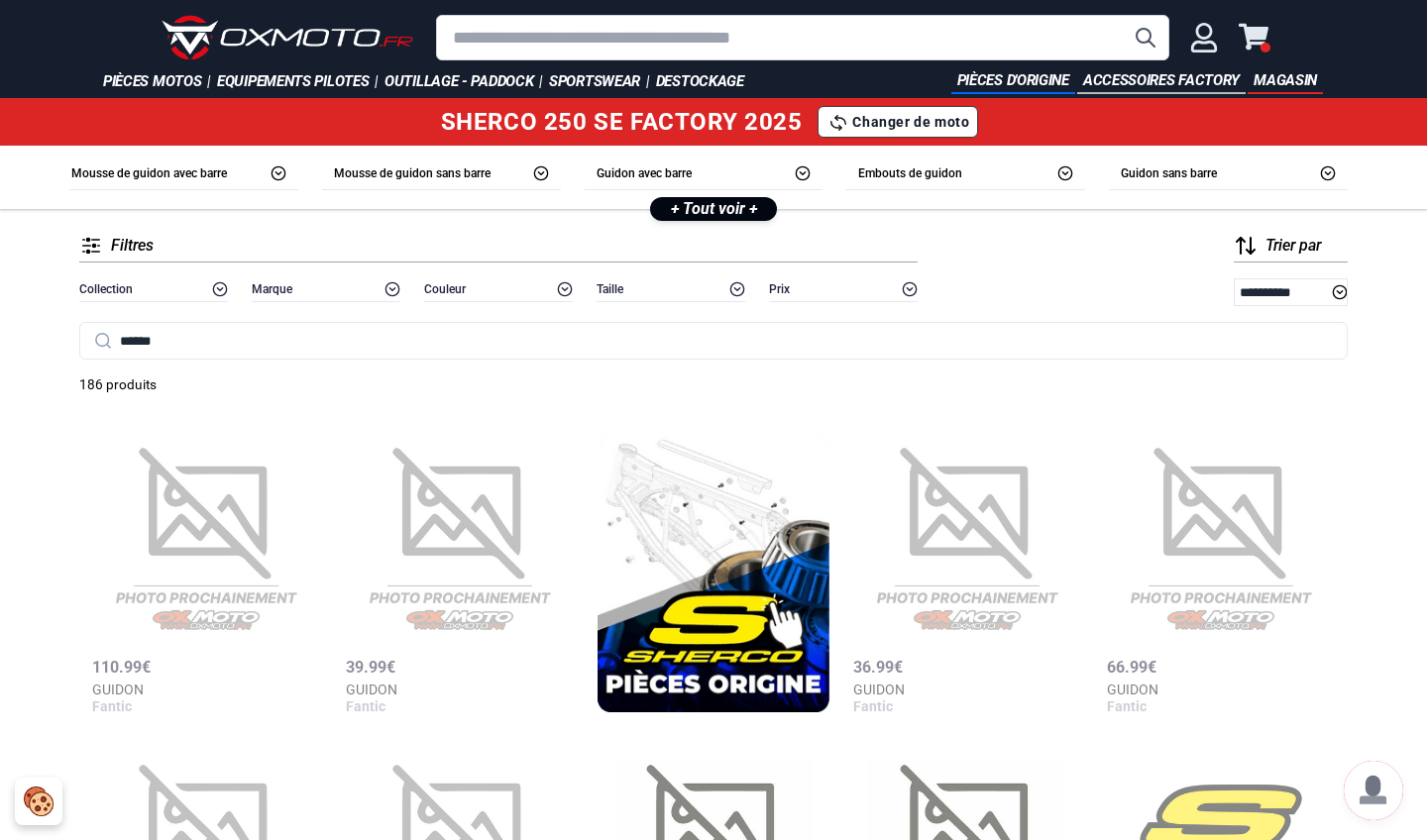 scroll, scrollTop: 0, scrollLeft: 0, axis: both 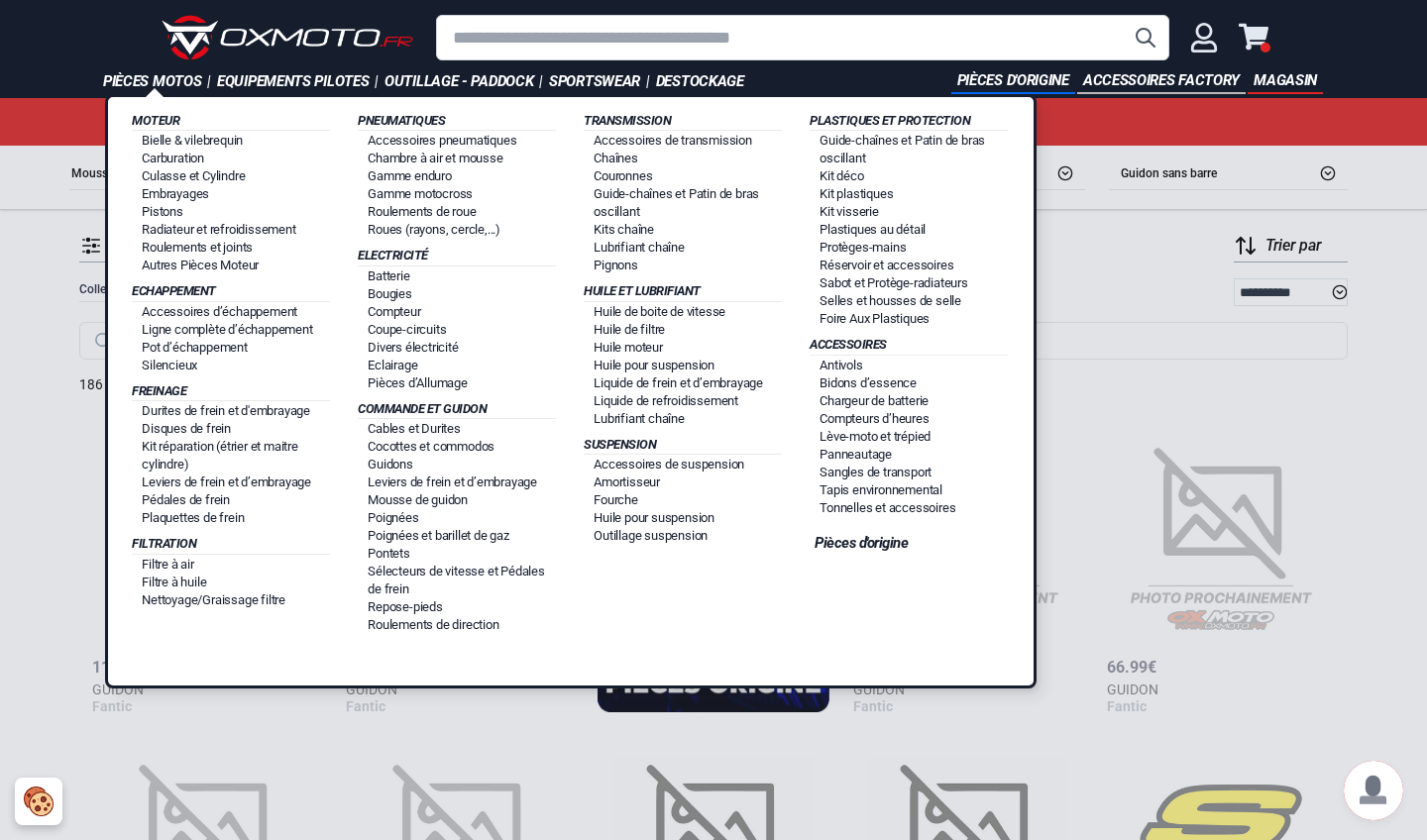 click on "Pièces motos
|" at bounding box center [160, 81] 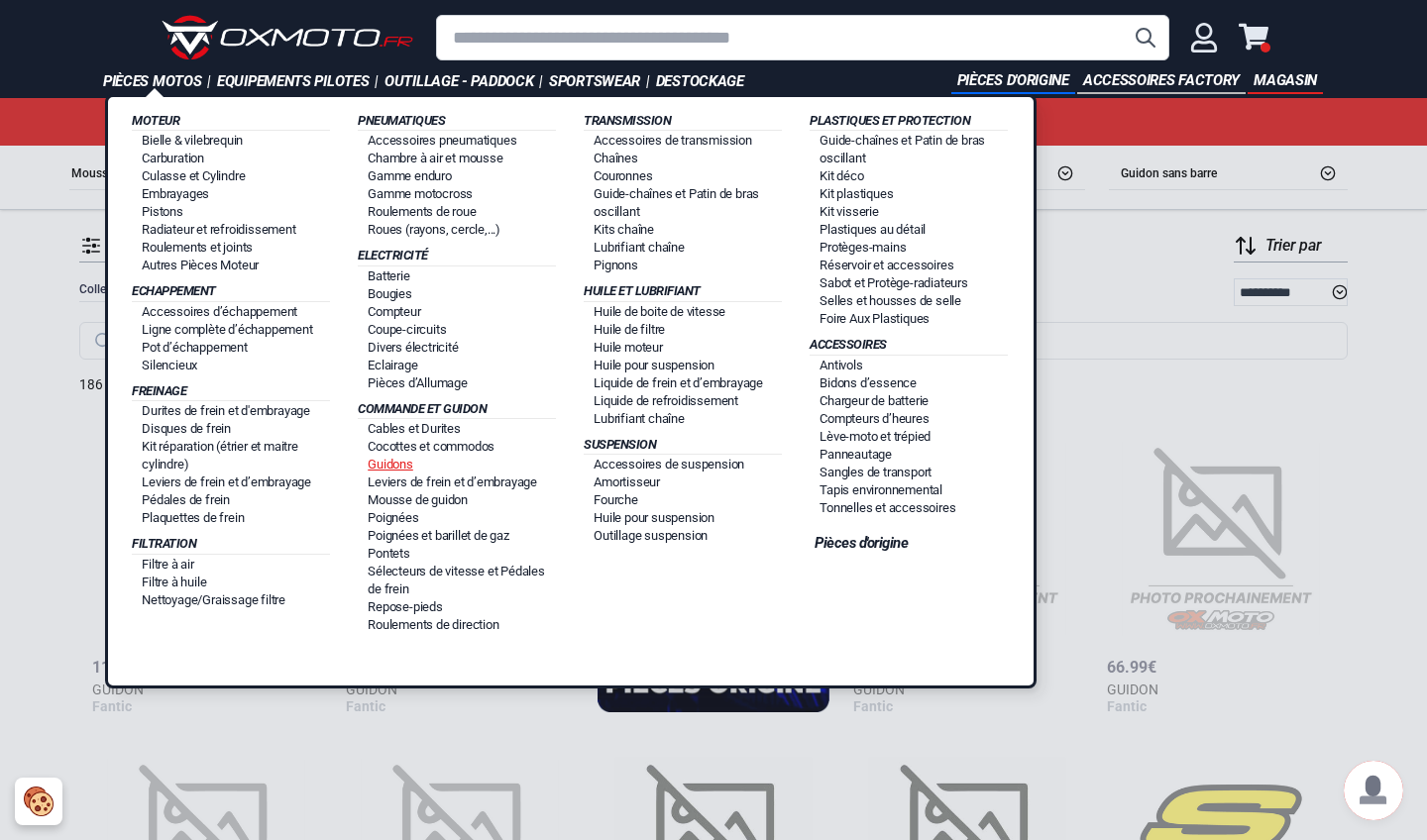 click on "Guidons" at bounding box center (390, 464) 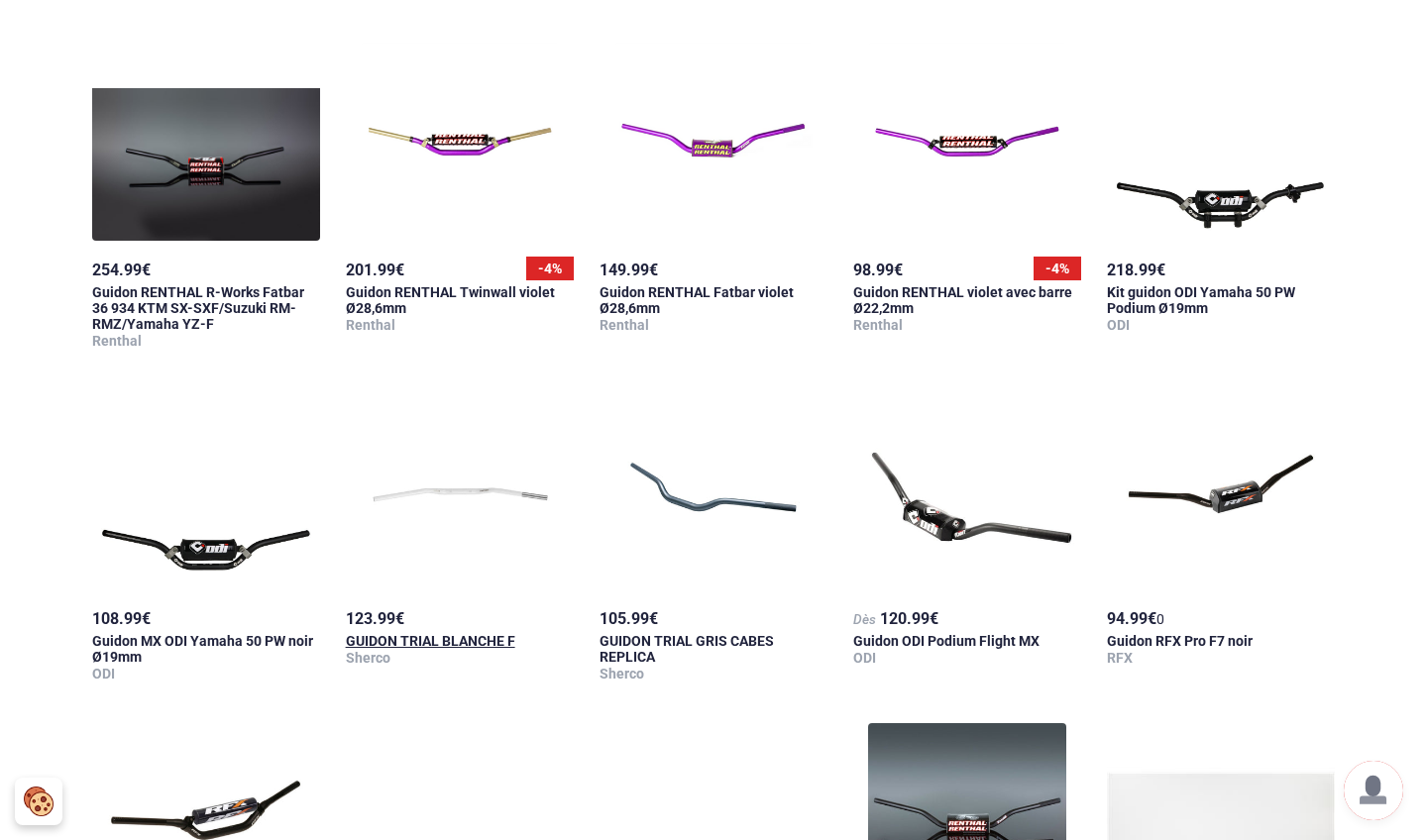scroll, scrollTop: 402, scrollLeft: 0, axis: vertical 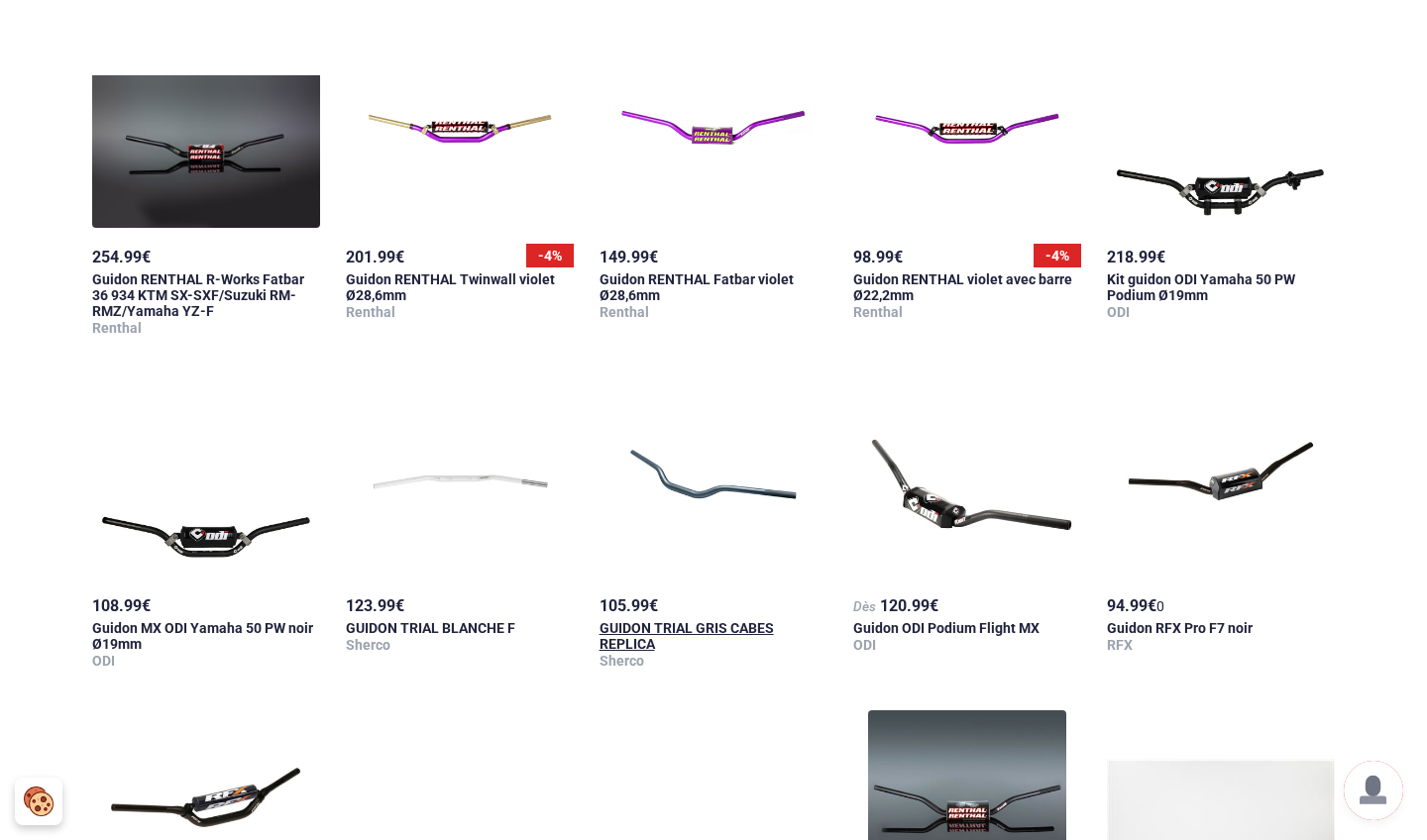 click on "GUIDON TRIAL GRIS CABES REPLICA" at bounding box center (687, 636) 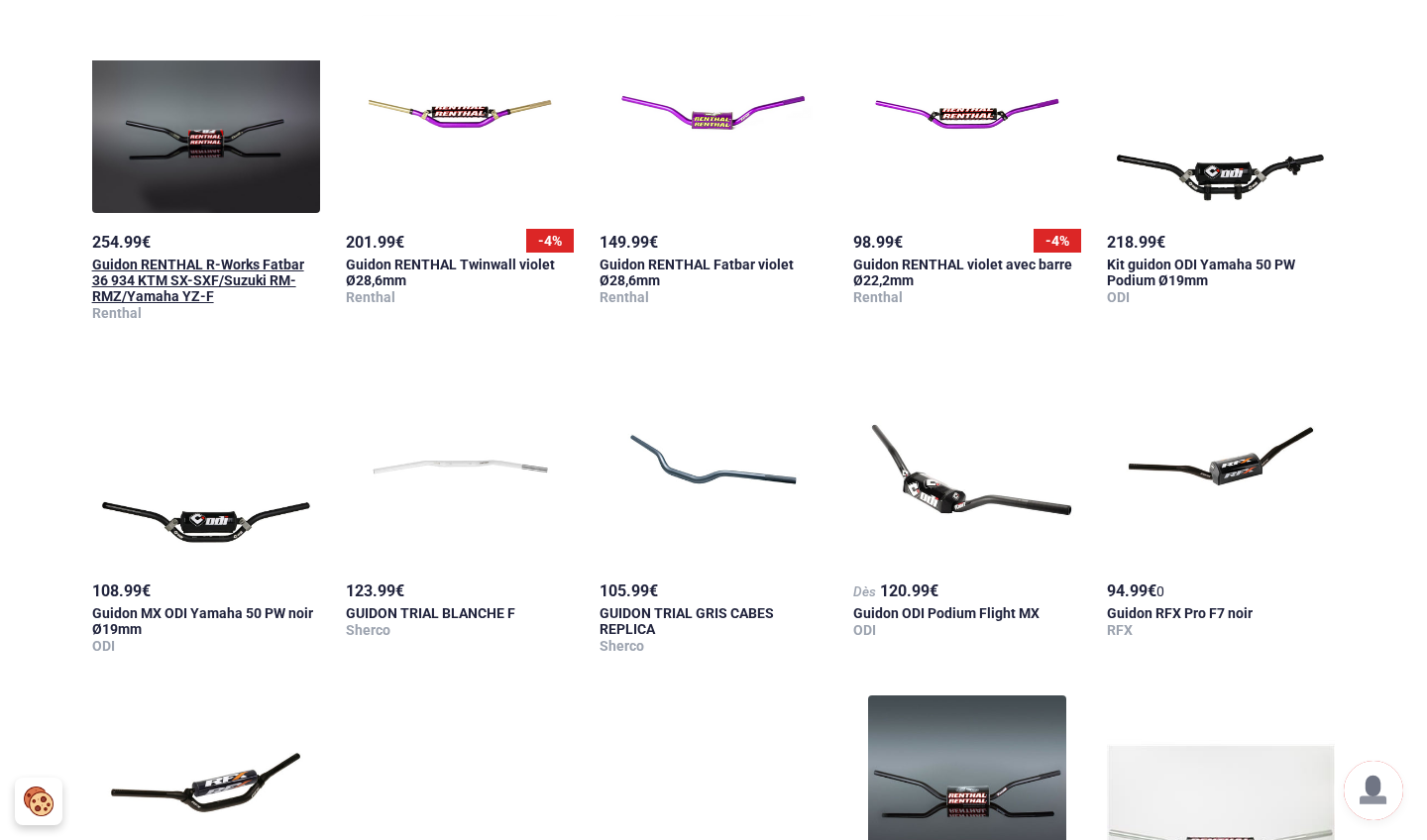 scroll, scrollTop: 434, scrollLeft: 0, axis: vertical 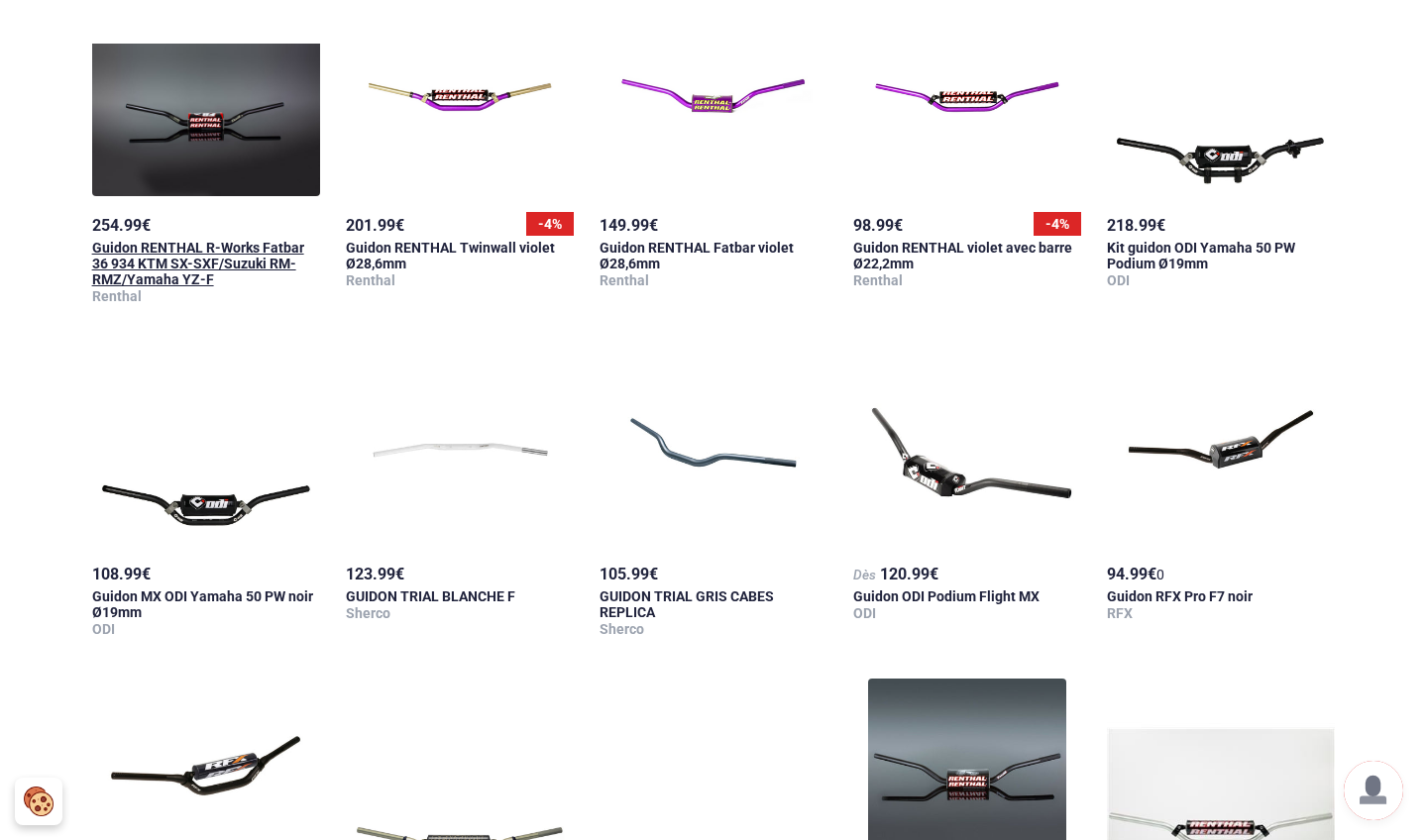 click on "Guidon RENTHAL R-Works Fatbar 36 934 KTM SX-SXF/Suzuki RM-RMZ/Yamaha YZ-F" at bounding box center (198, 263) 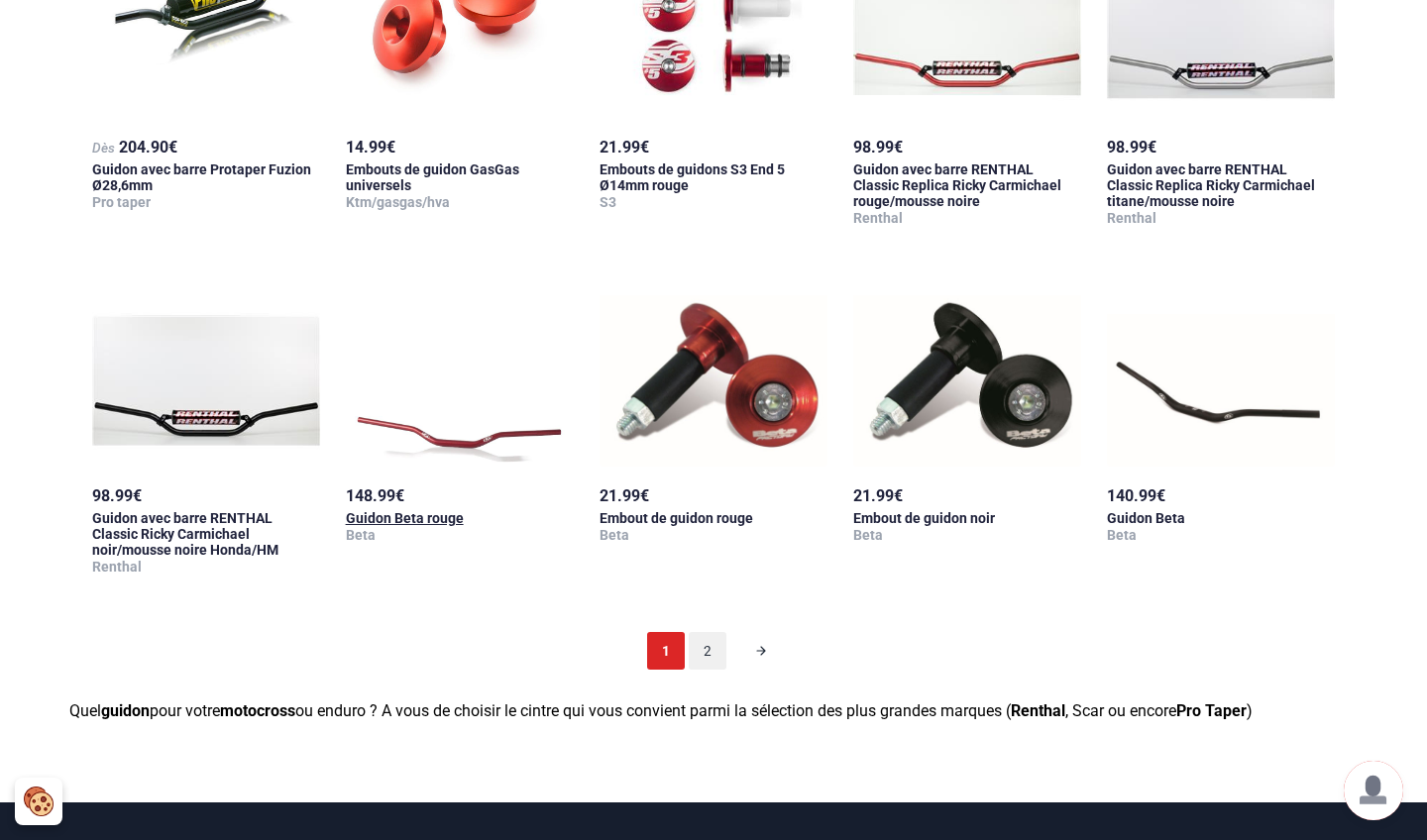 scroll, scrollTop: 1522, scrollLeft: 0, axis: vertical 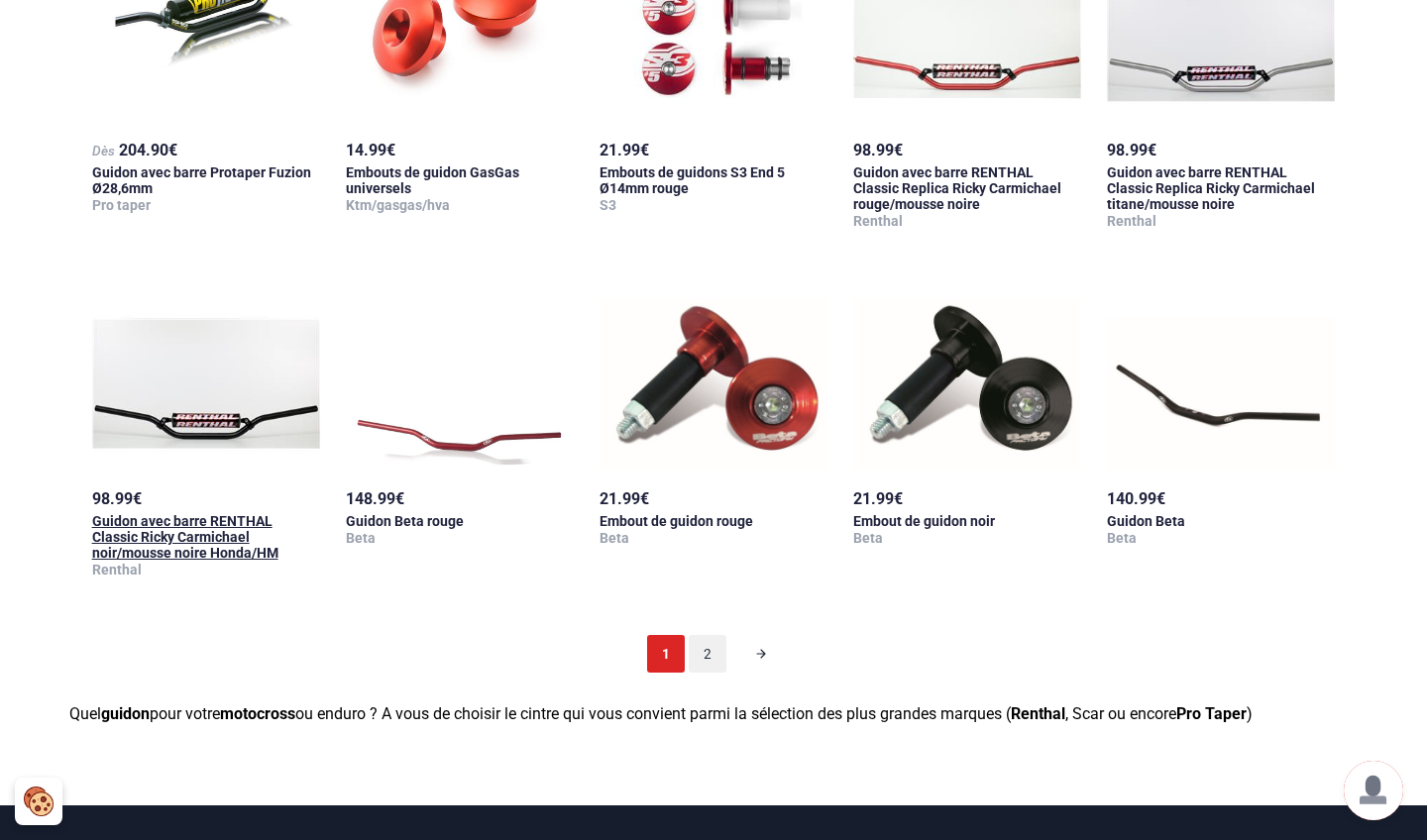 click at bounding box center [206, 370] 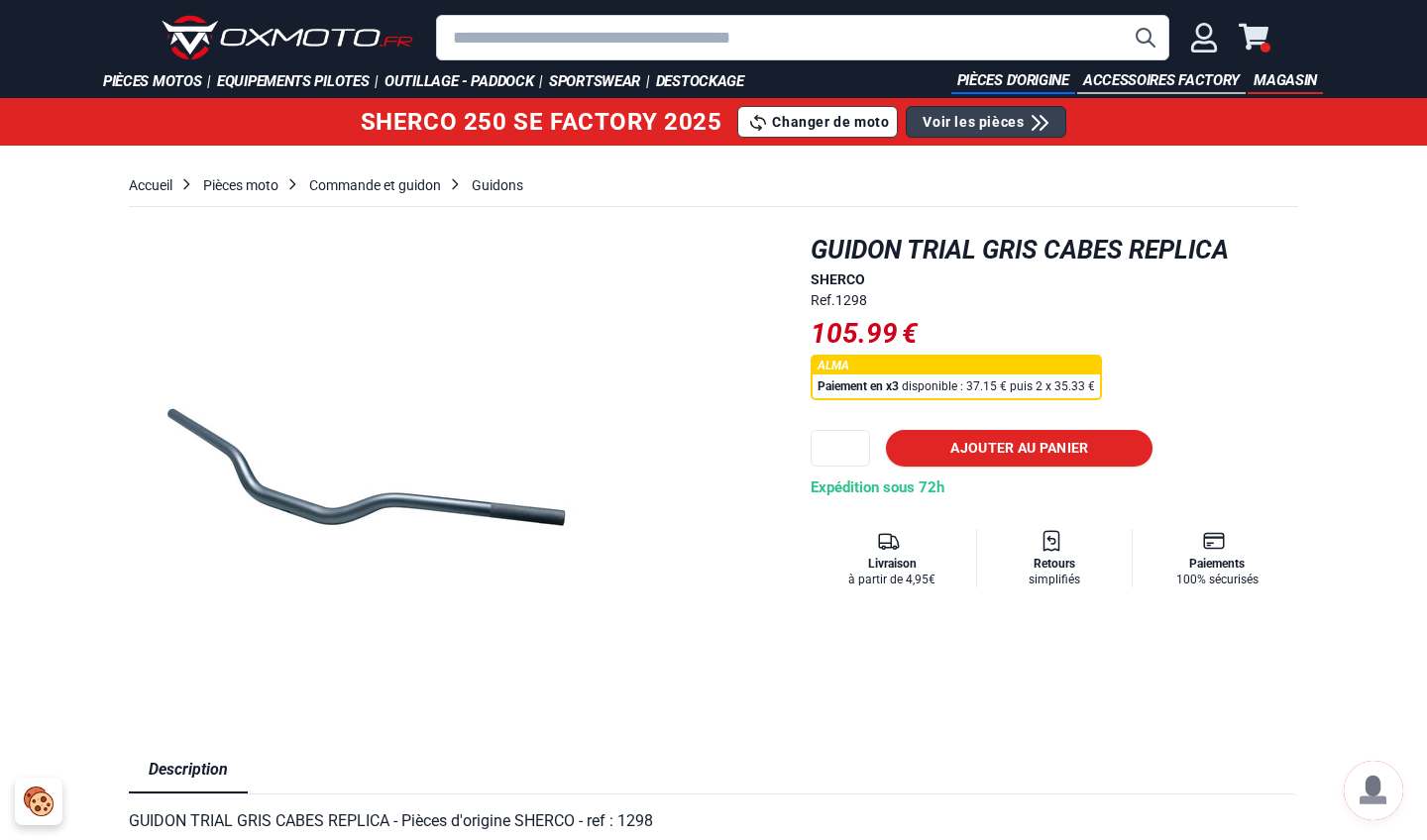 scroll, scrollTop: 0, scrollLeft: 0, axis: both 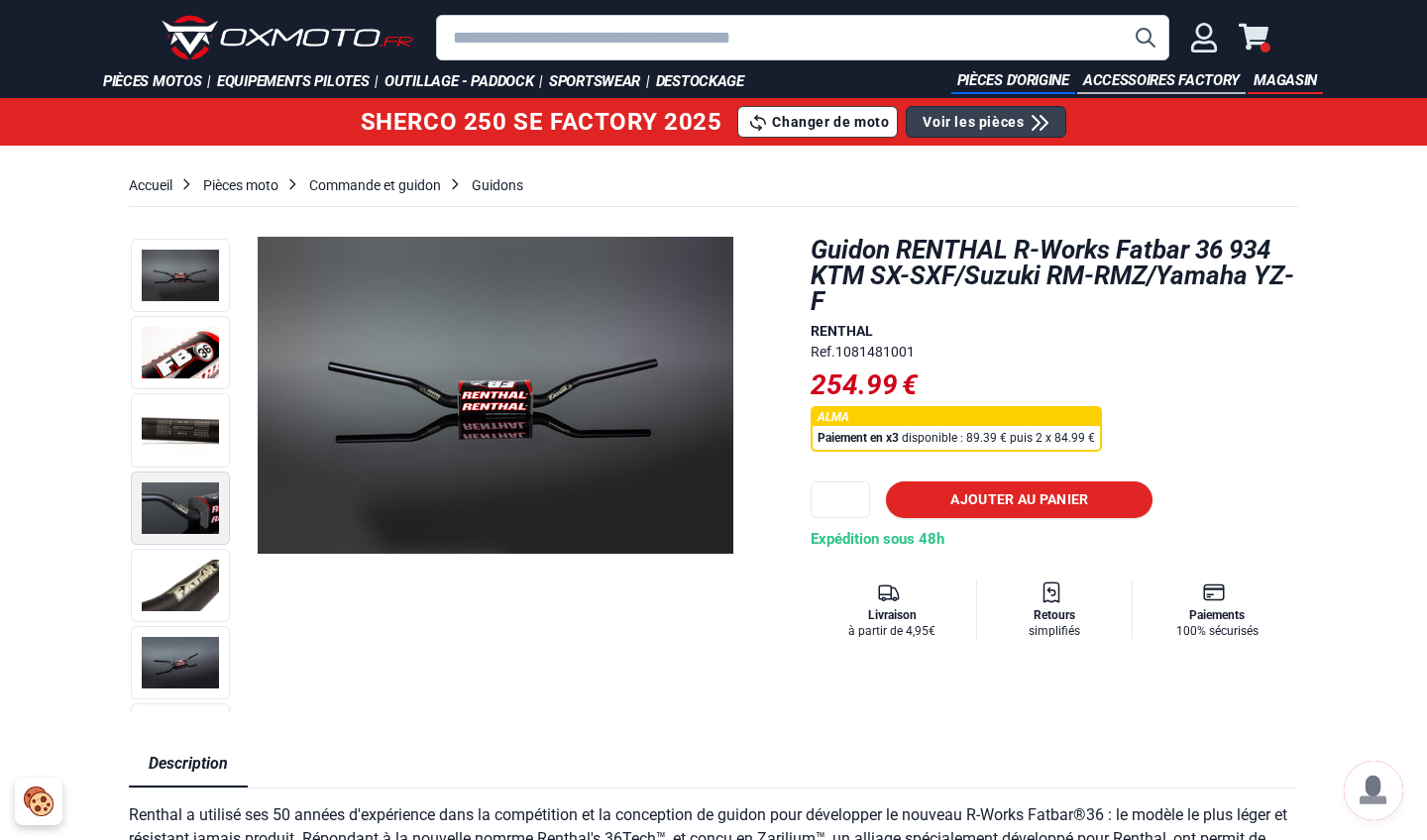 click at bounding box center [180, 508] 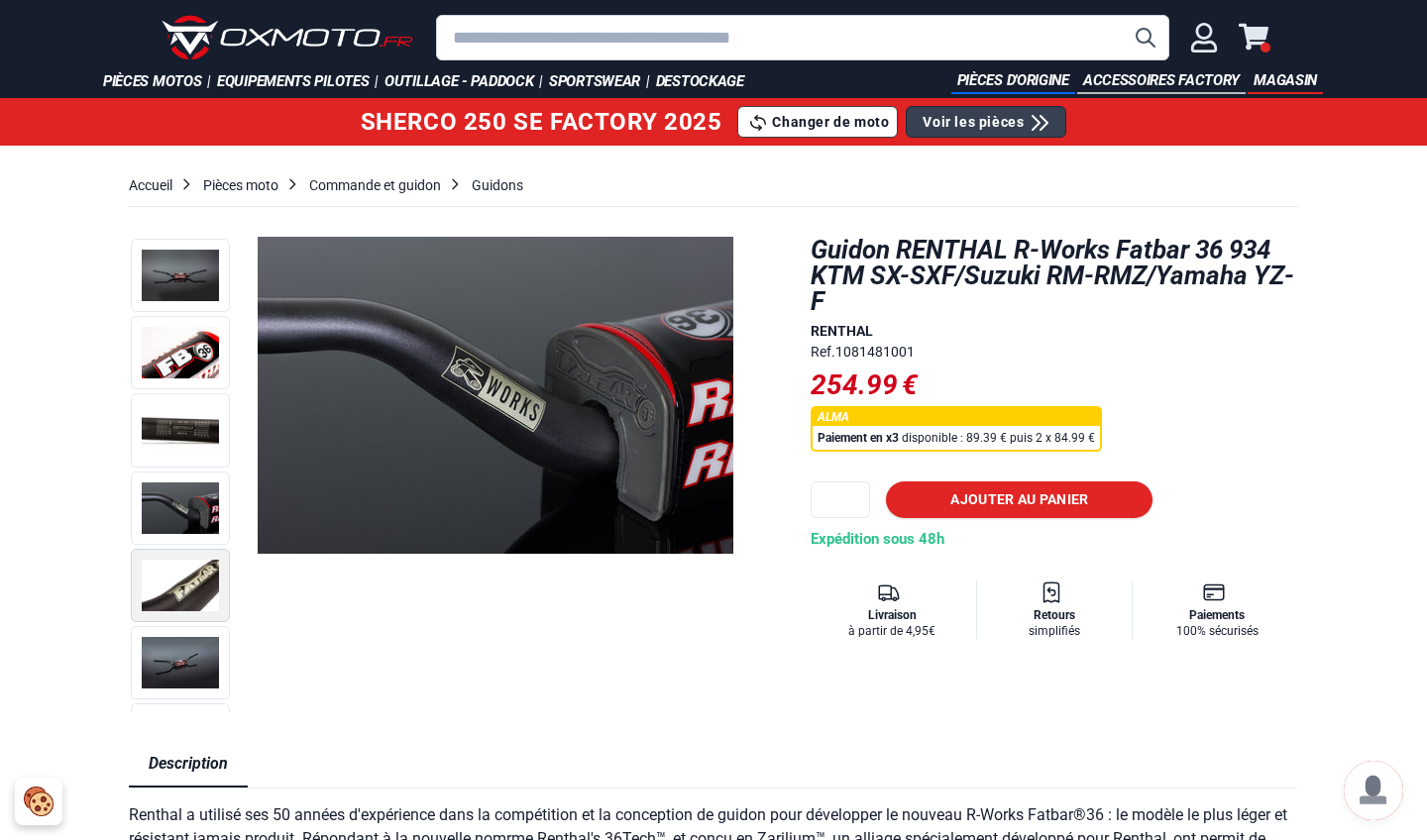 click at bounding box center (180, 585) 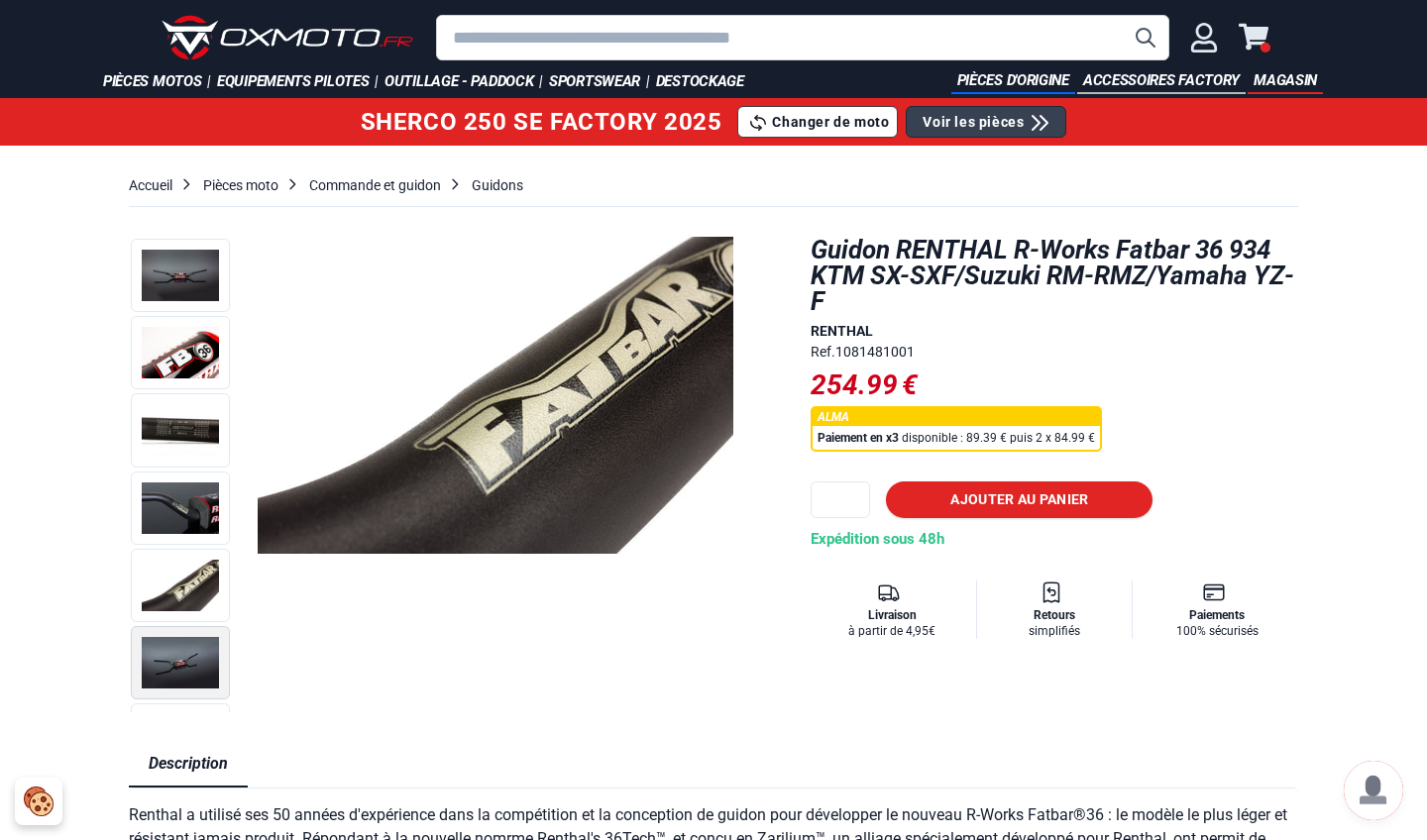 click at bounding box center (180, 663) 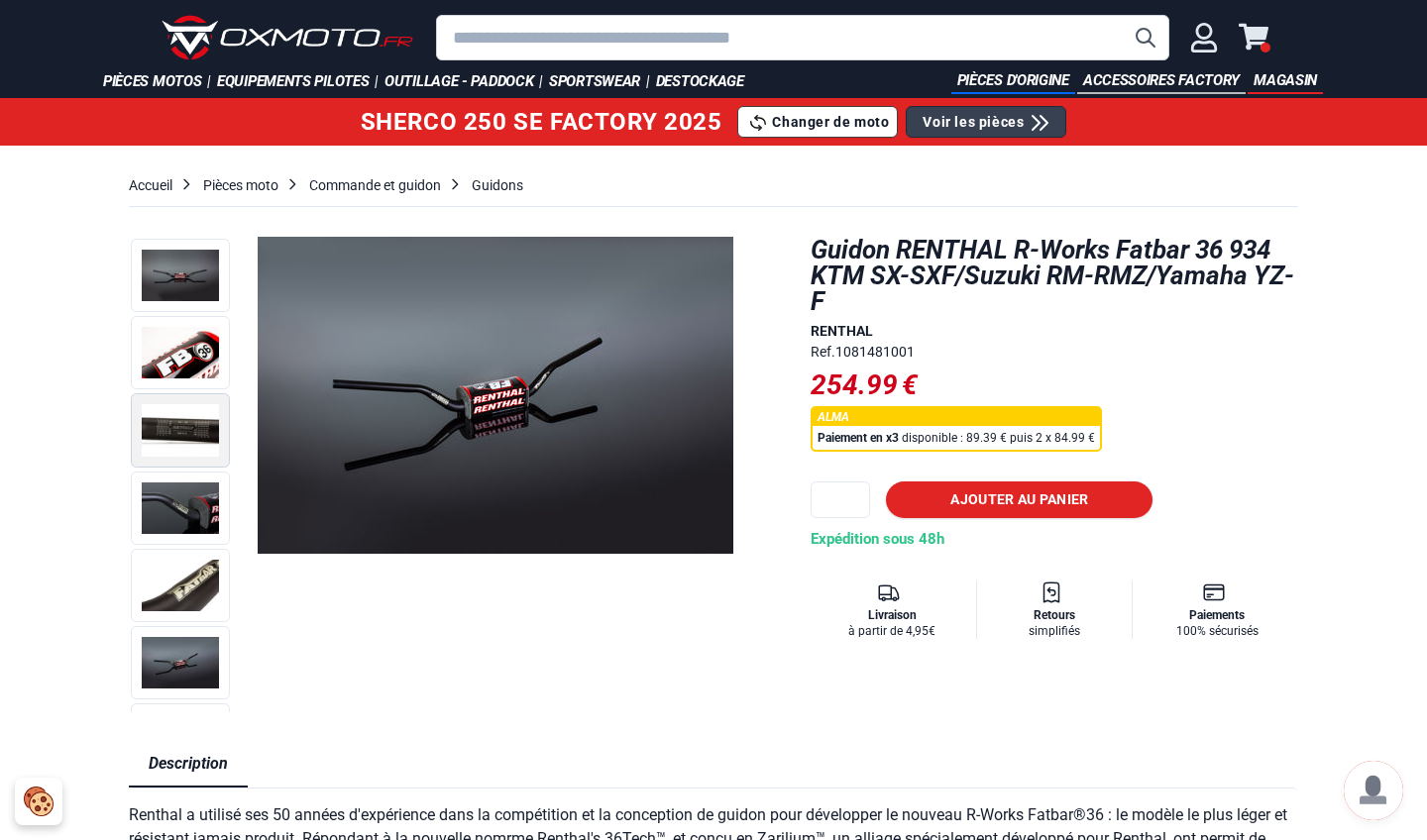 click at bounding box center (180, 430) 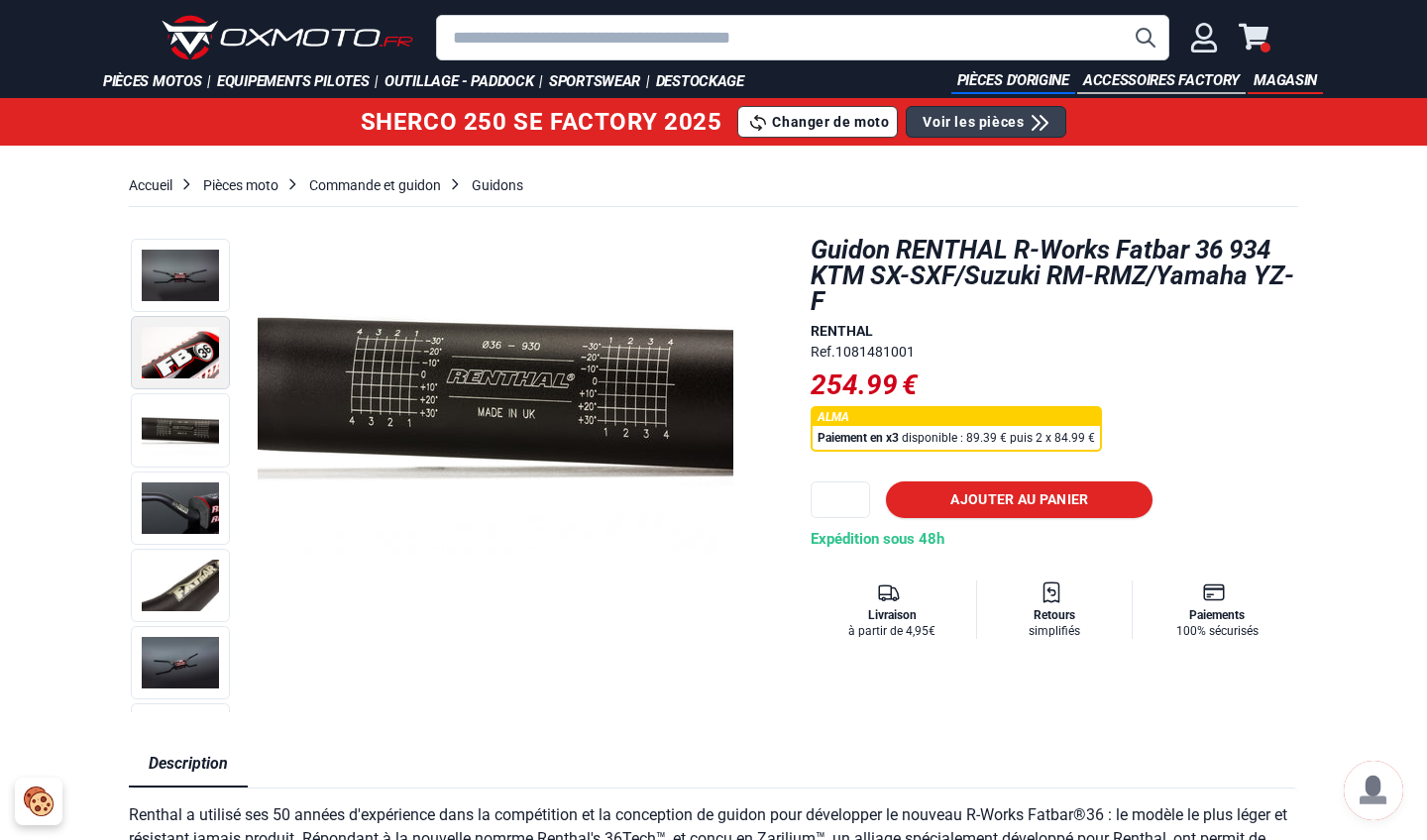 click at bounding box center (180, 353) 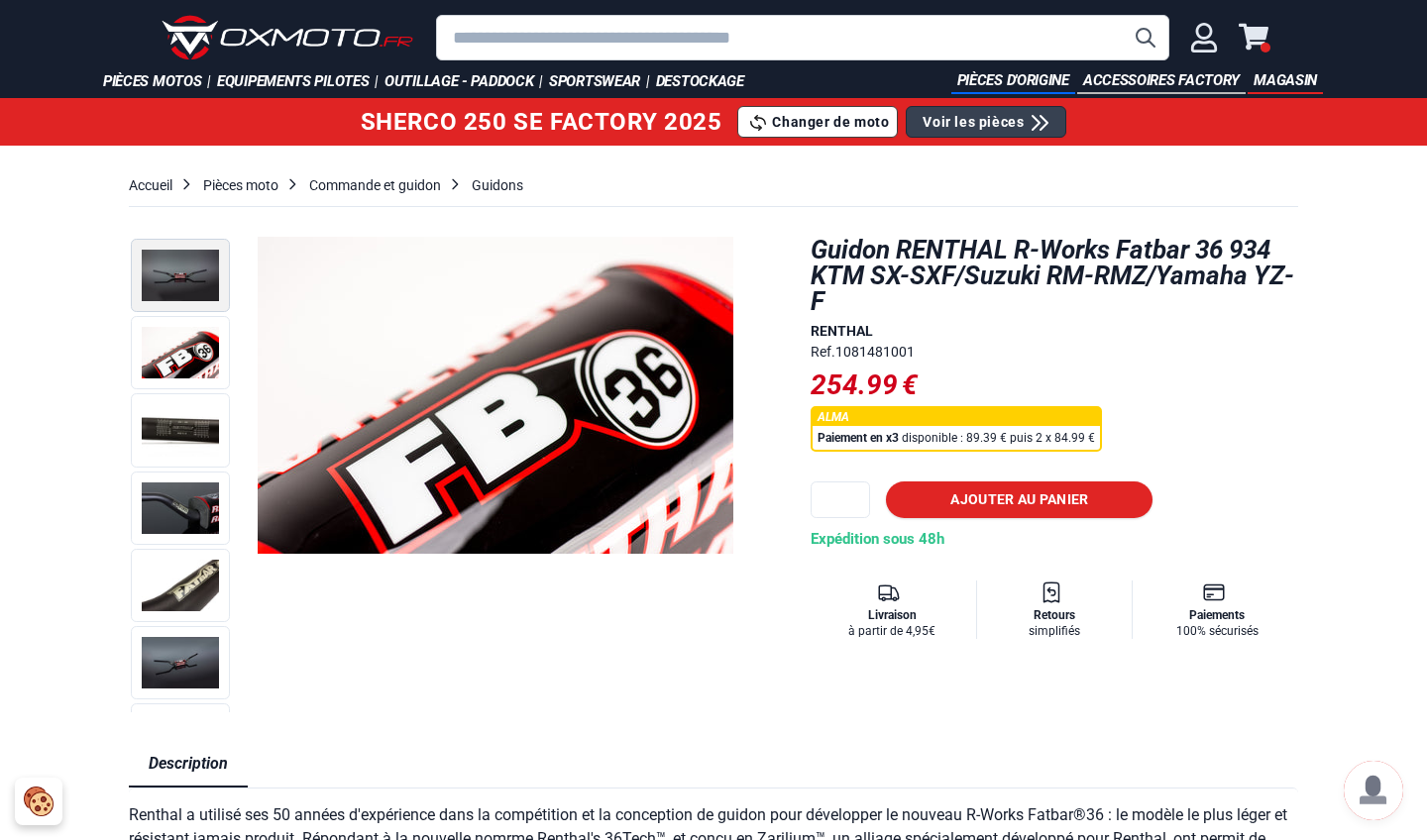 click at bounding box center [180, 275] 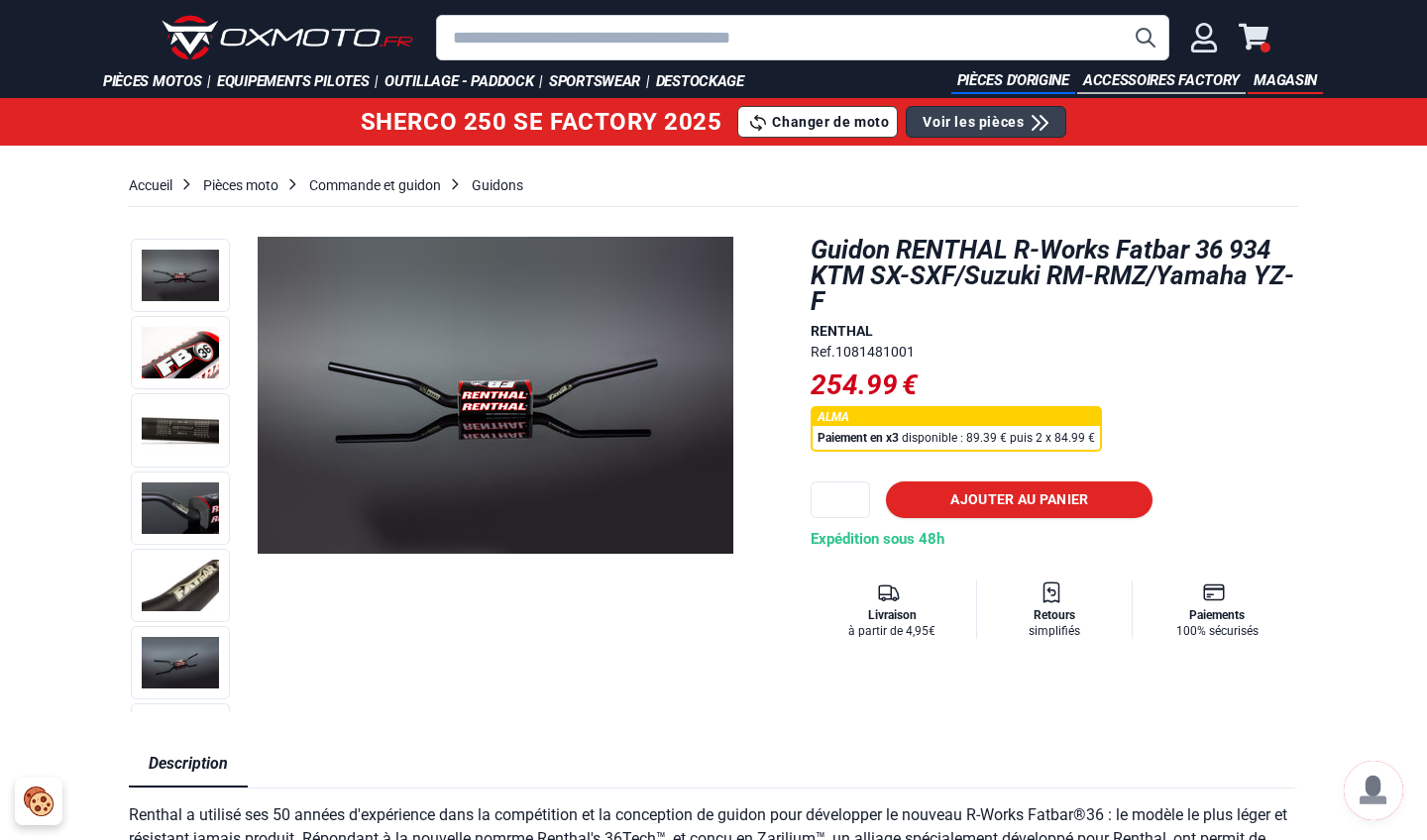 scroll, scrollTop: 0, scrollLeft: 0, axis: both 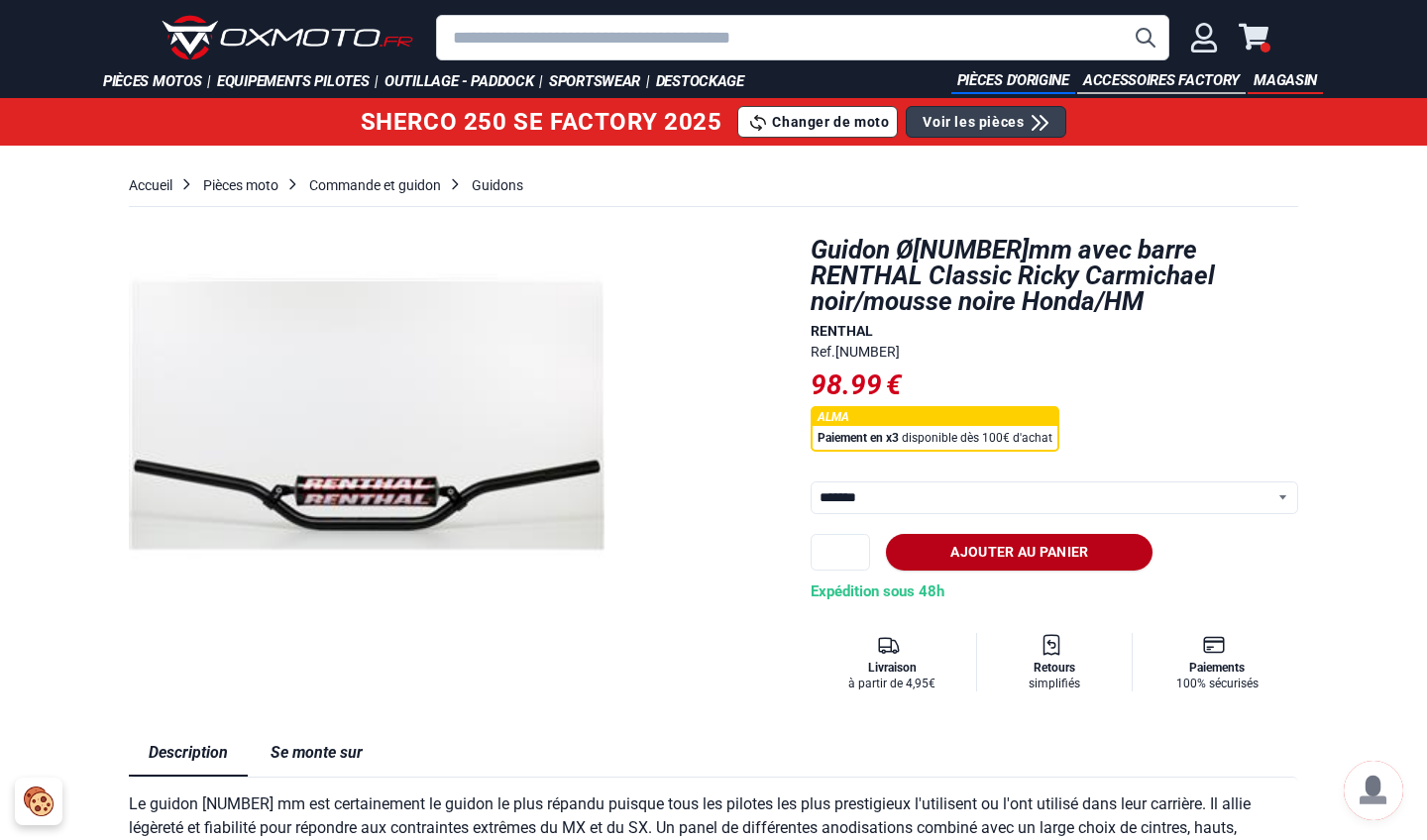 click on "Ajouter au panier" at bounding box center [1019, 552] 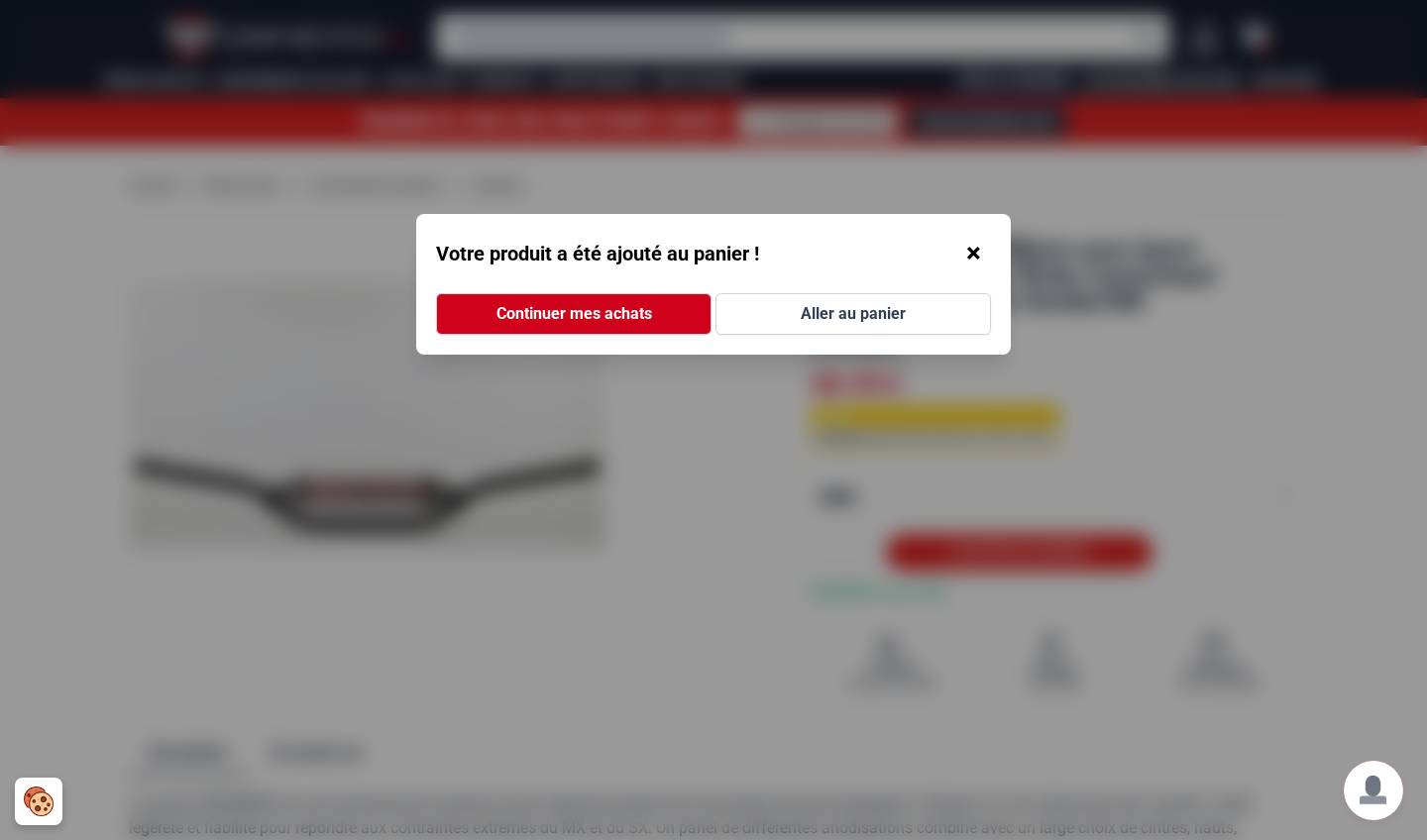 click on "×" at bounding box center [973, 254] 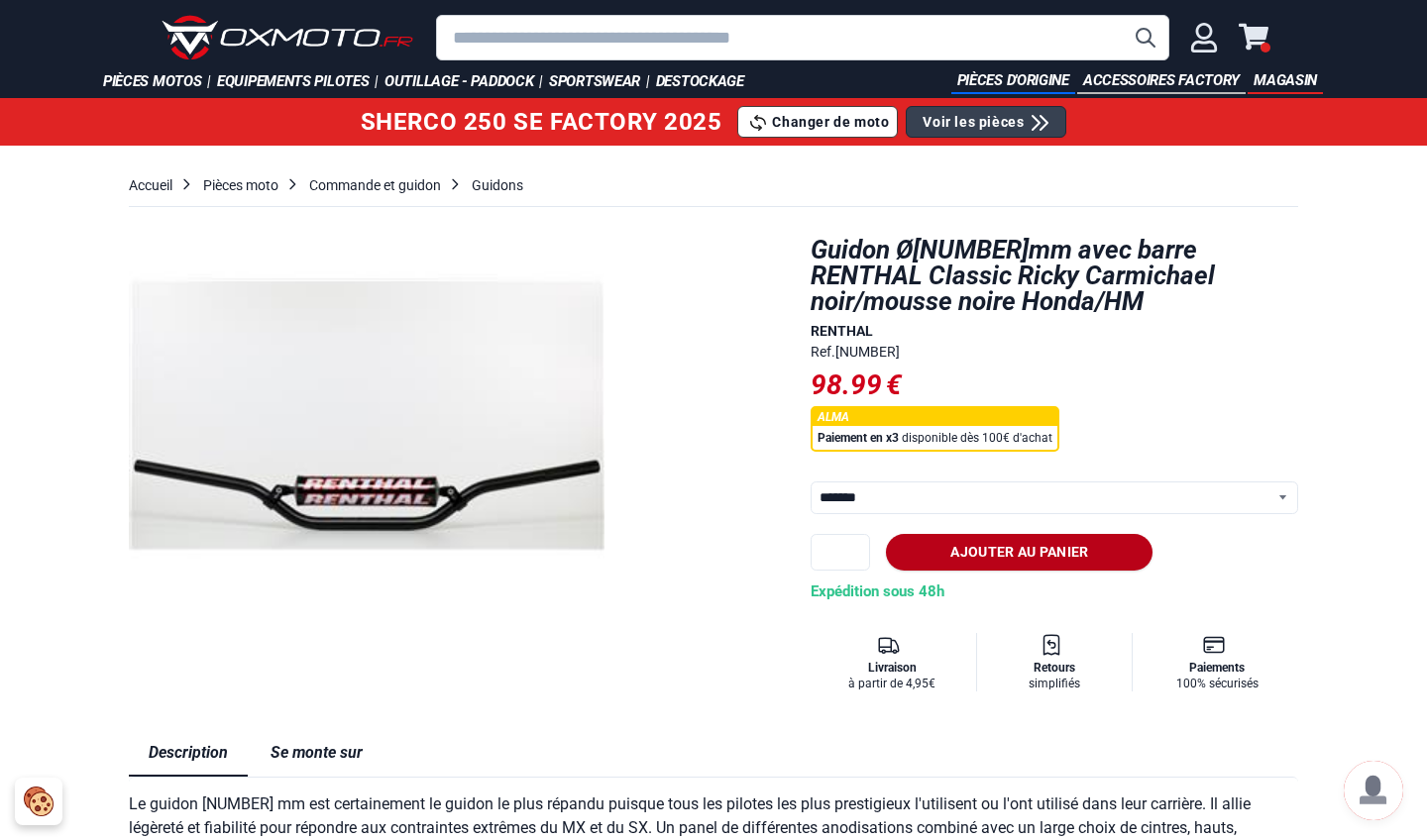 click on "Ajouter au panier" at bounding box center (1019, 552) 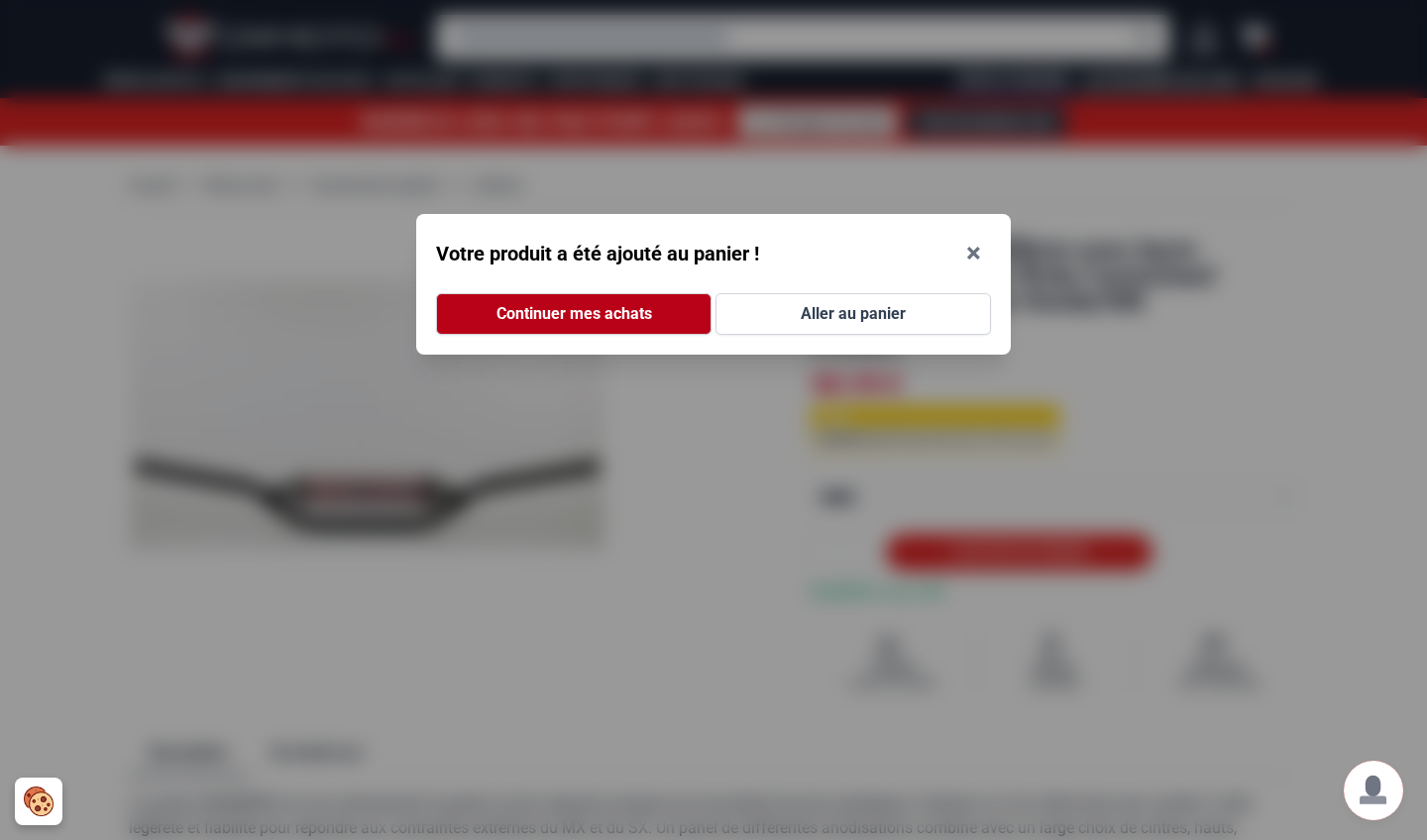 click on "Continuer mes achats" at bounding box center [574, 314] 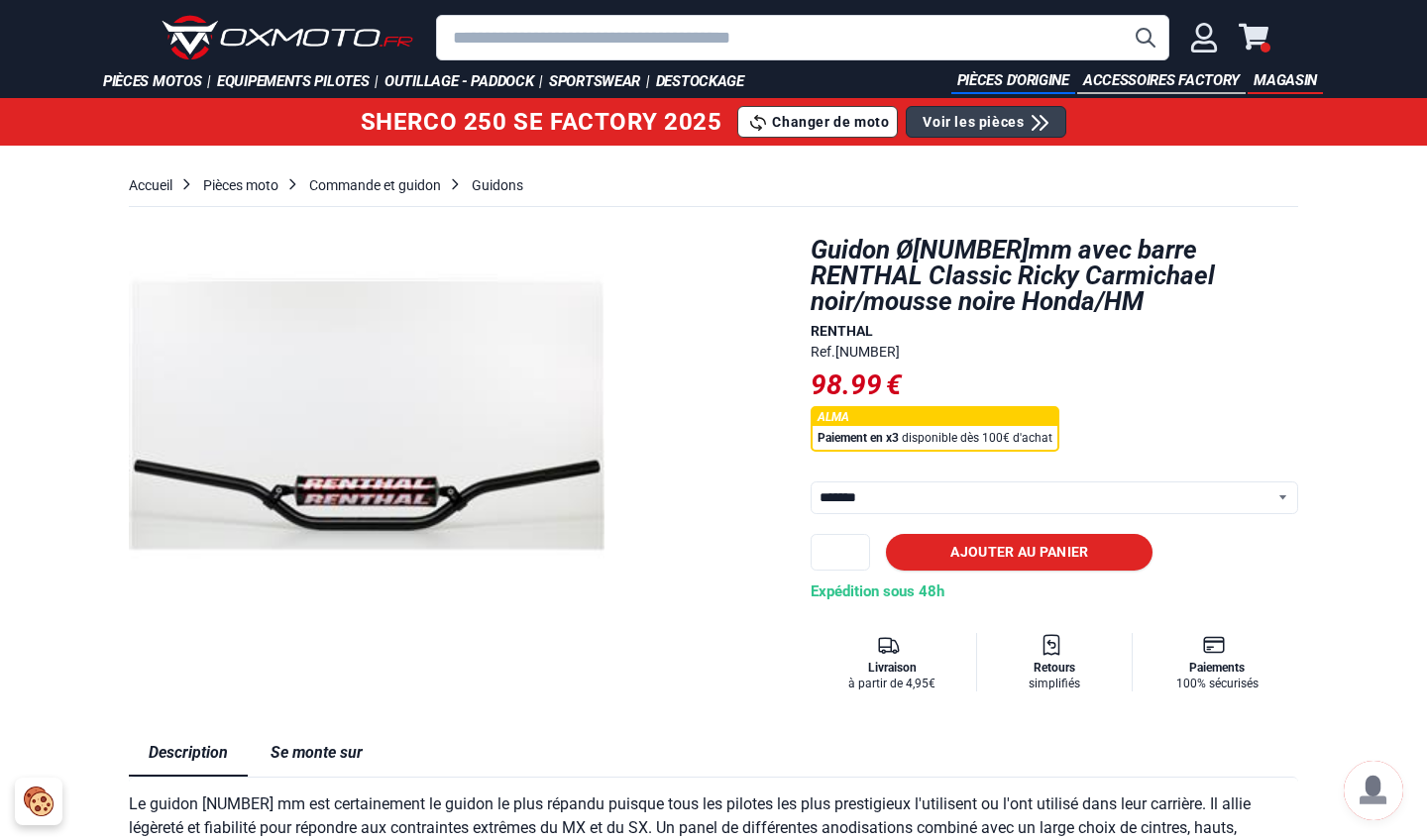 click at bounding box center (803, 38) 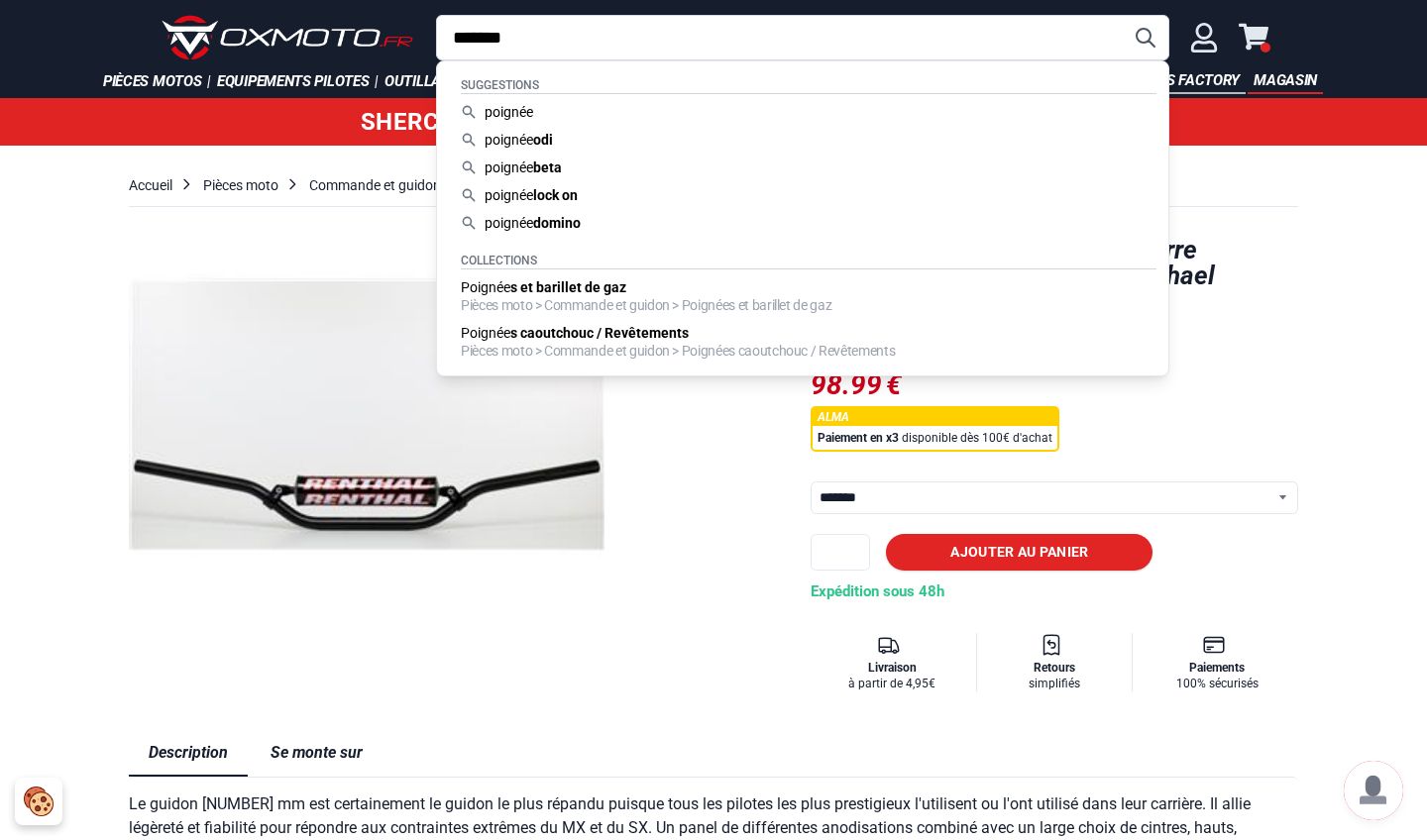 type on "*******" 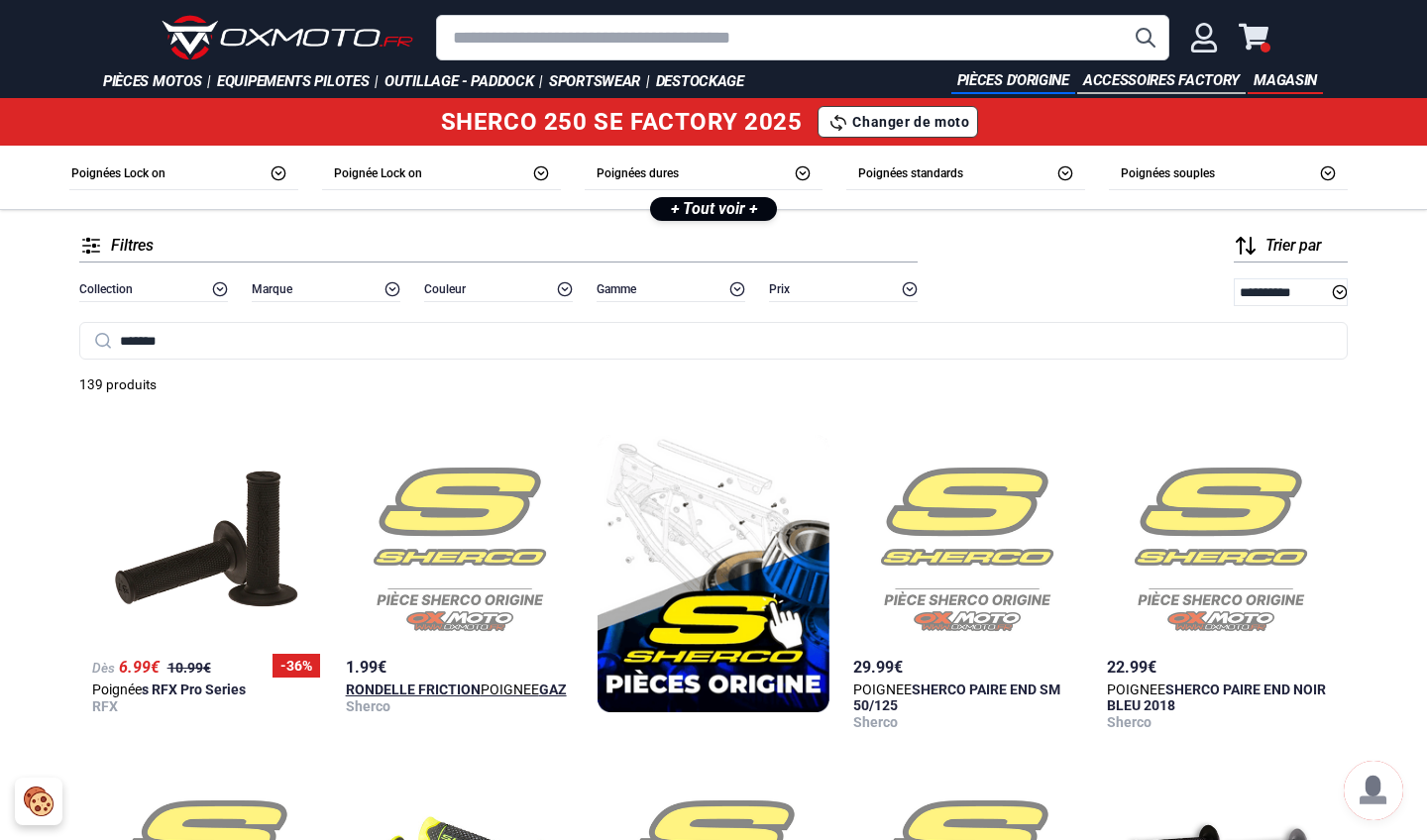 scroll, scrollTop: 0, scrollLeft: 0, axis: both 